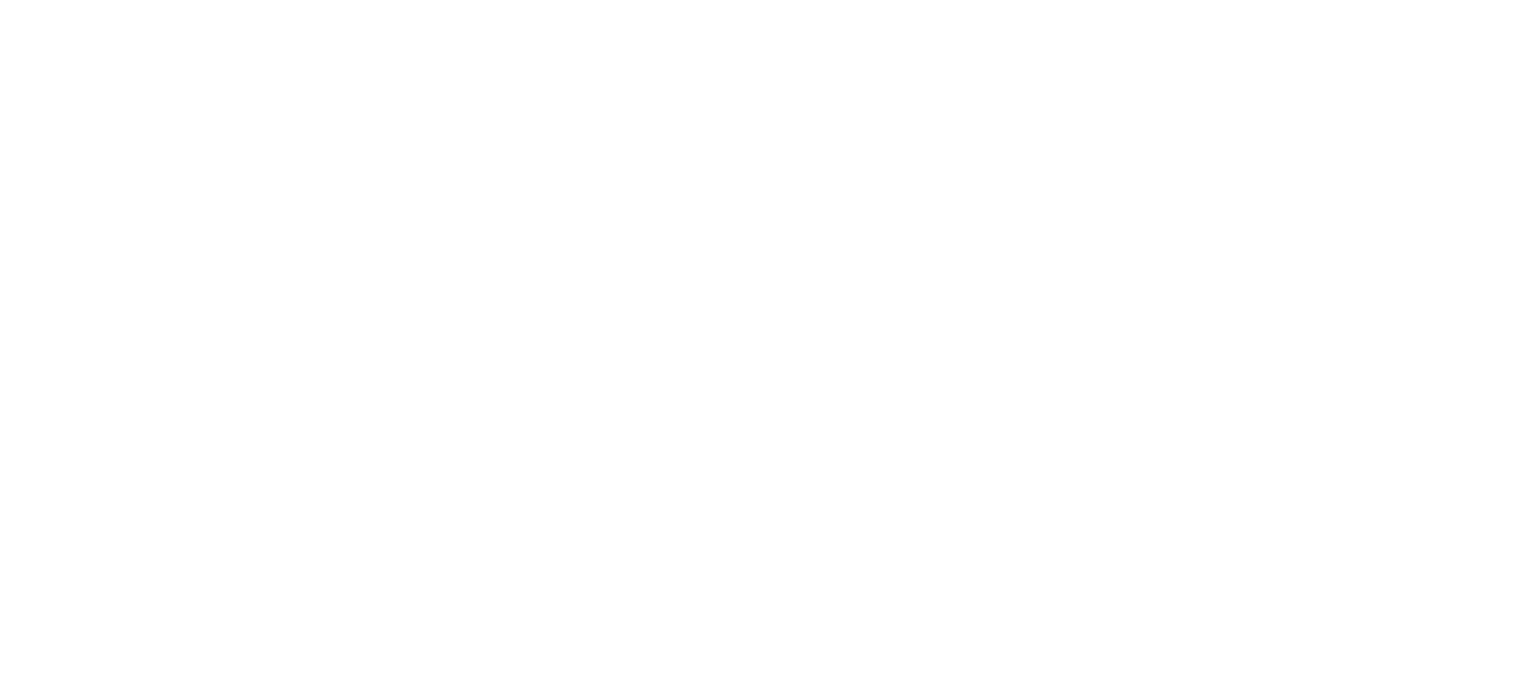 scroll, scrollTop: 0, scrollLeft: 0, axis: both 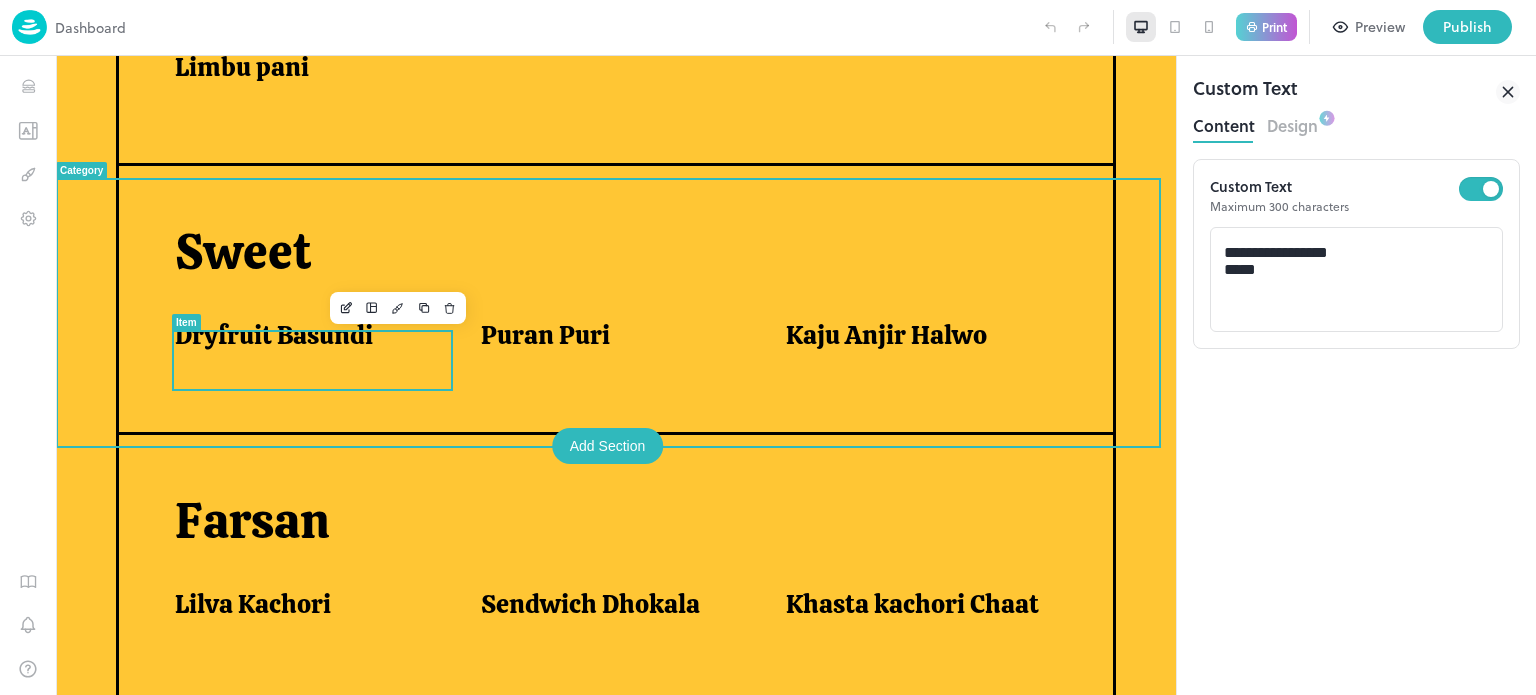 click on "Dryfruit Basundi" at bounding box center (303, 340) 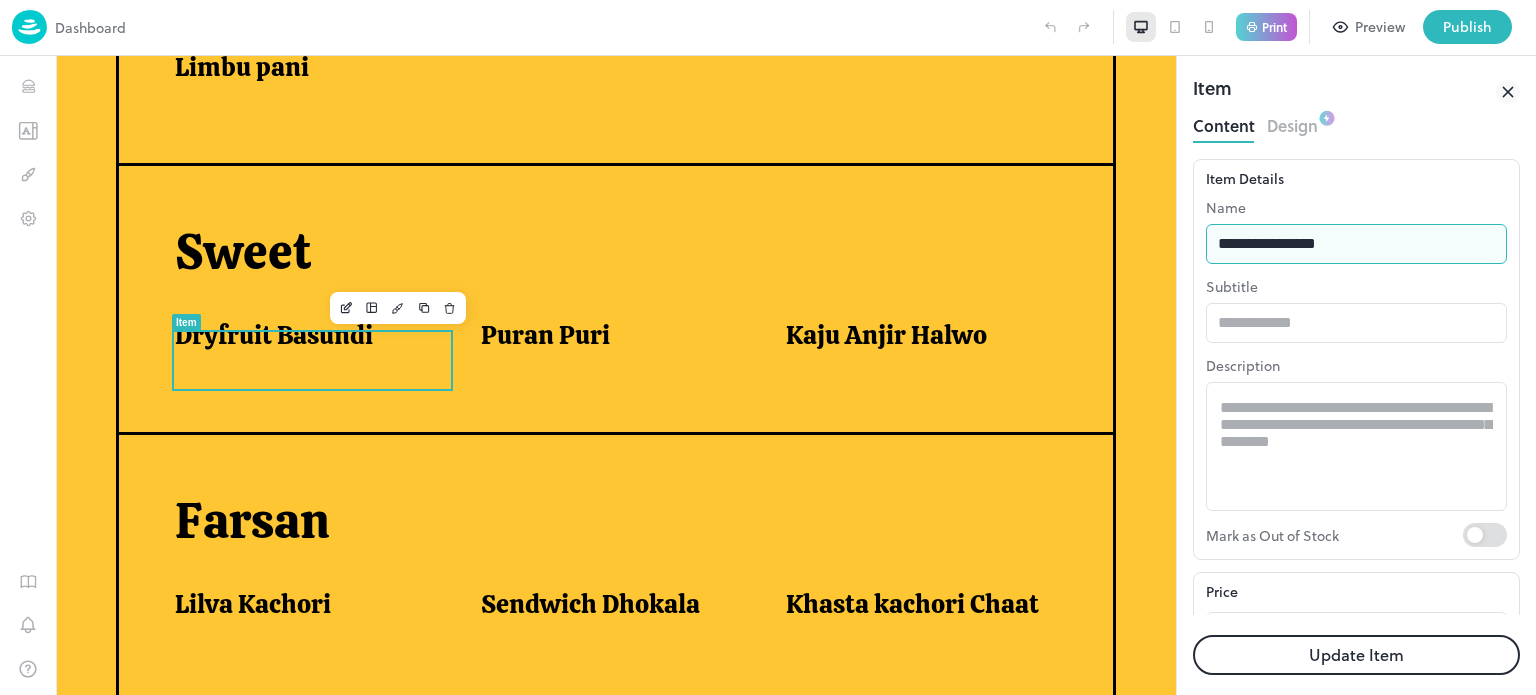click on "**********" at bounding box center (1356, 244) 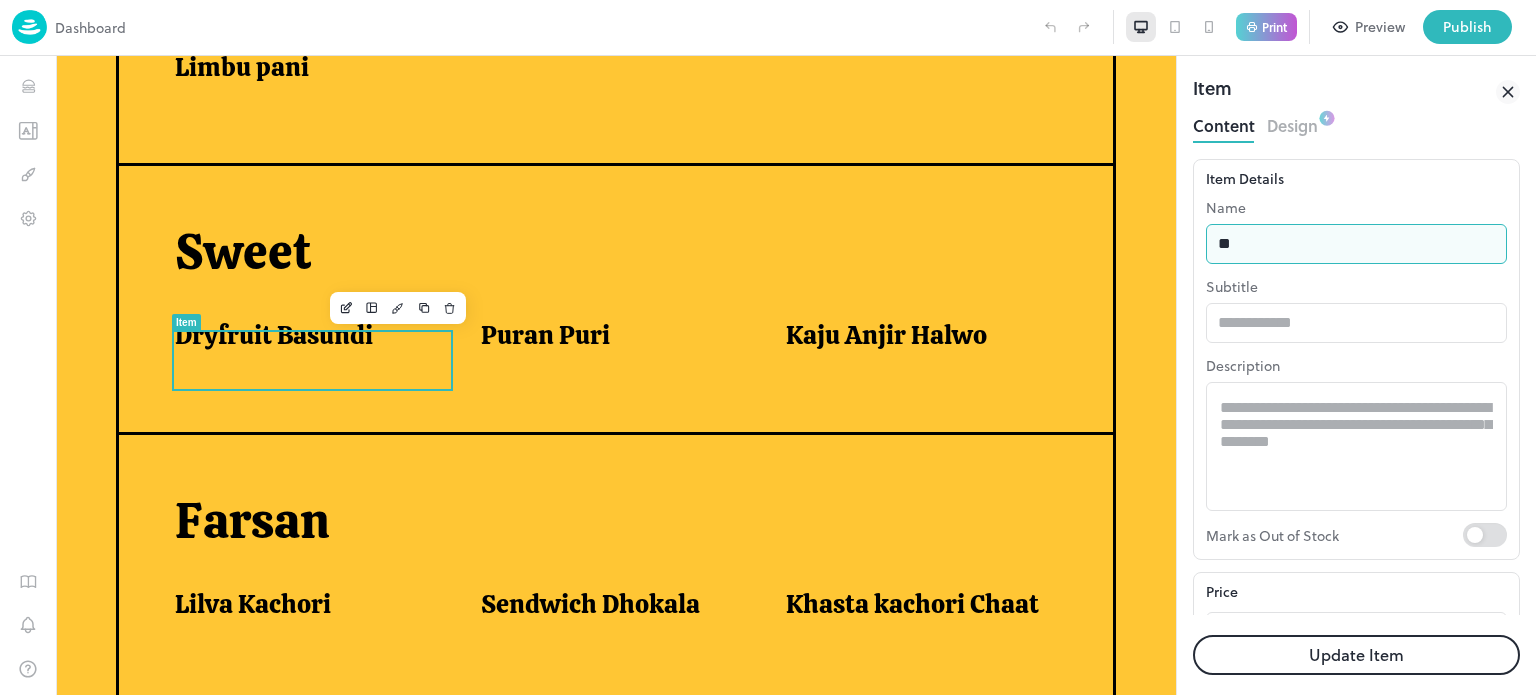 type on "*" 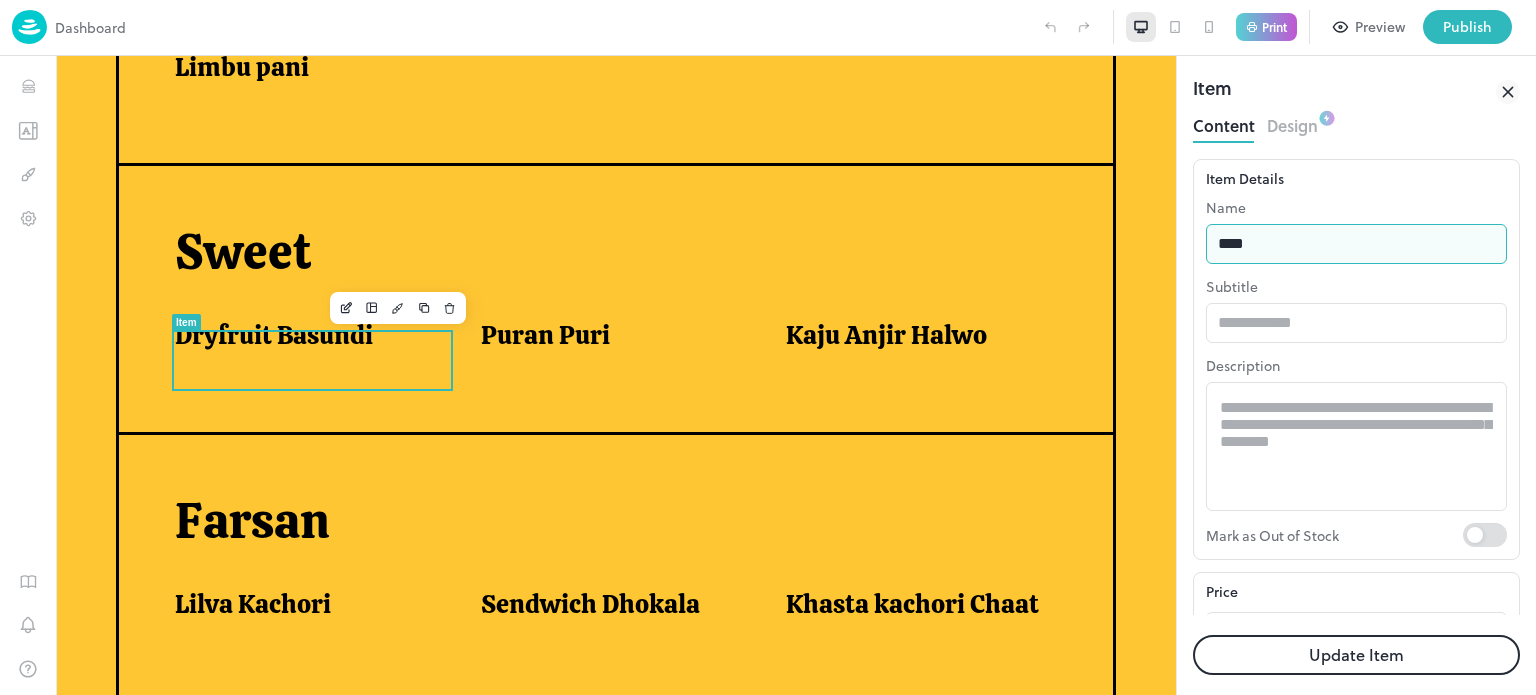 type on "**********" 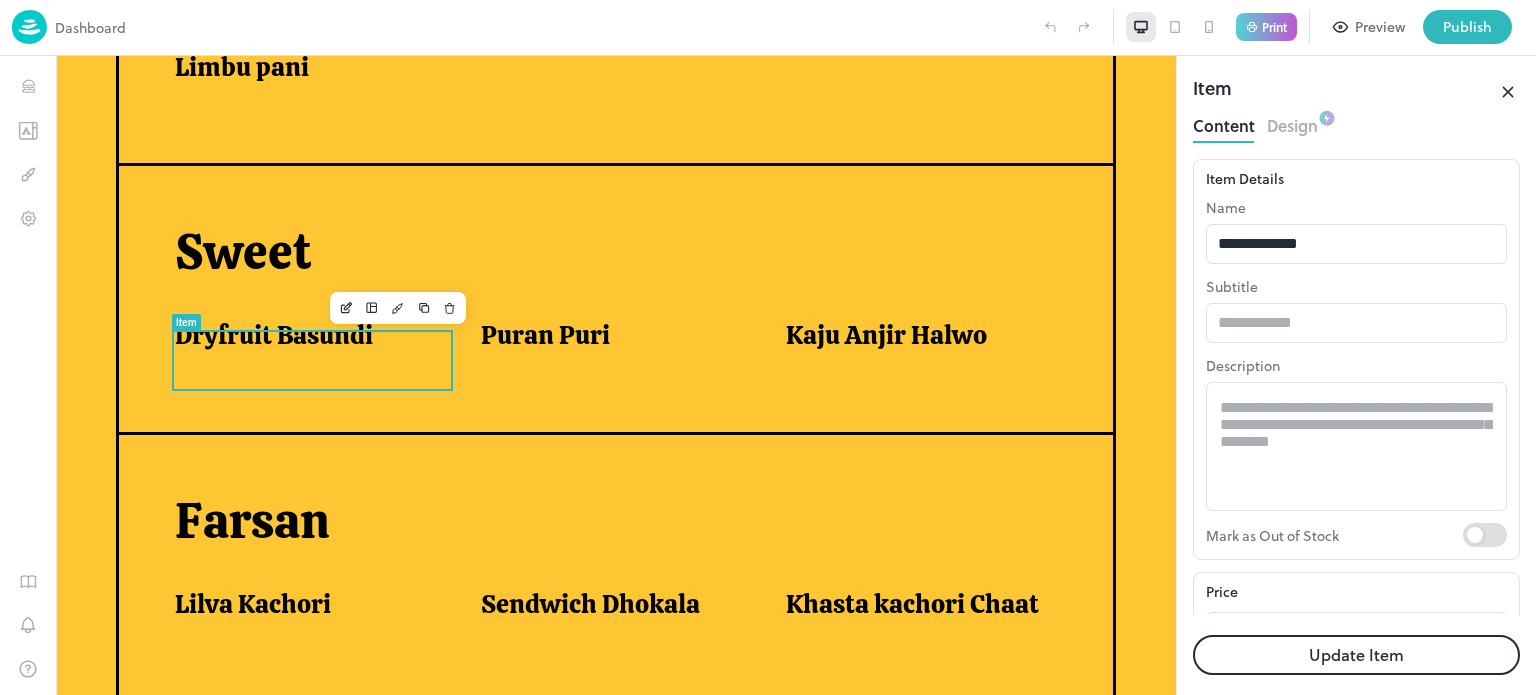 click on "Update Item" at bounding box center [1356, 655] 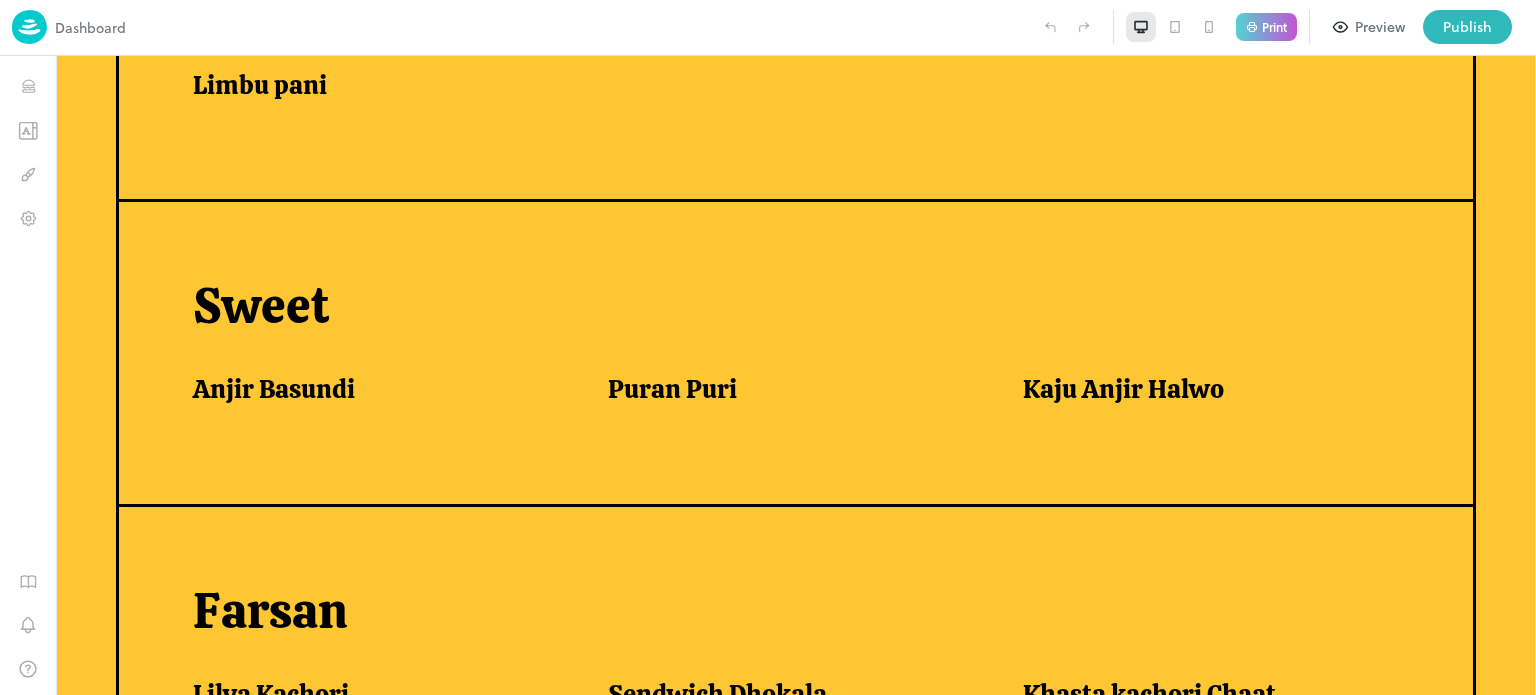 scroll, scrollTop: 724, scrollLeft: 0, axis: vertical 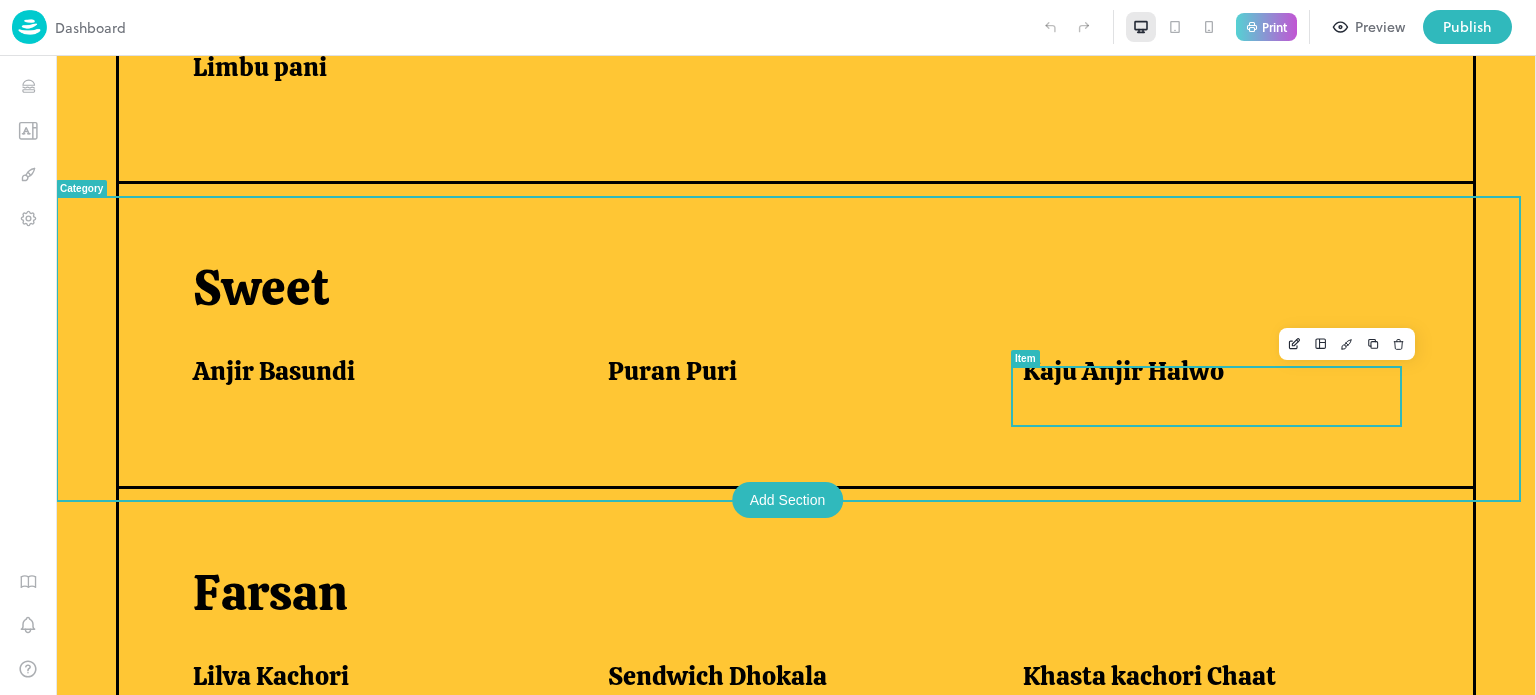 click on "Kaju Anjir Halwo" at bounding box center [1123, 371] 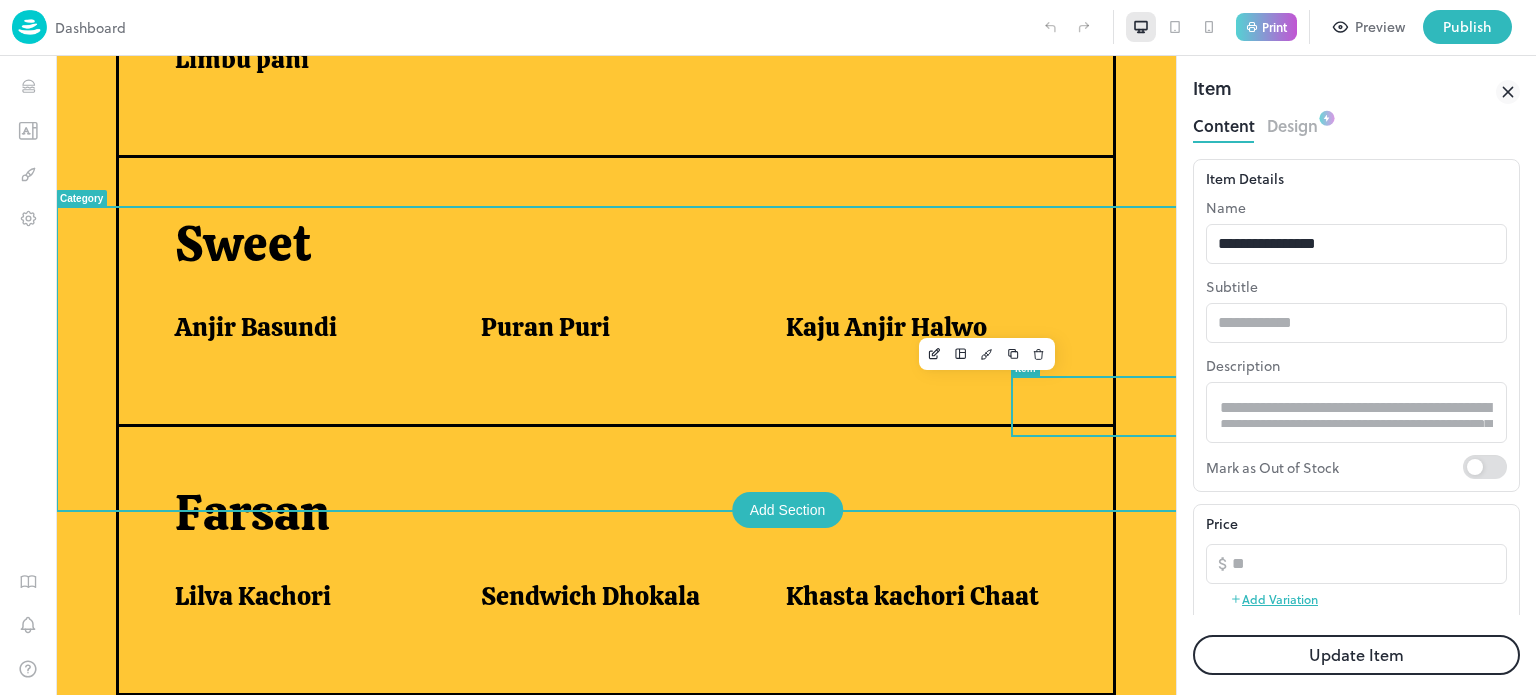 scroll, scrollTop: 0, scrollLeft: 0, axis: both 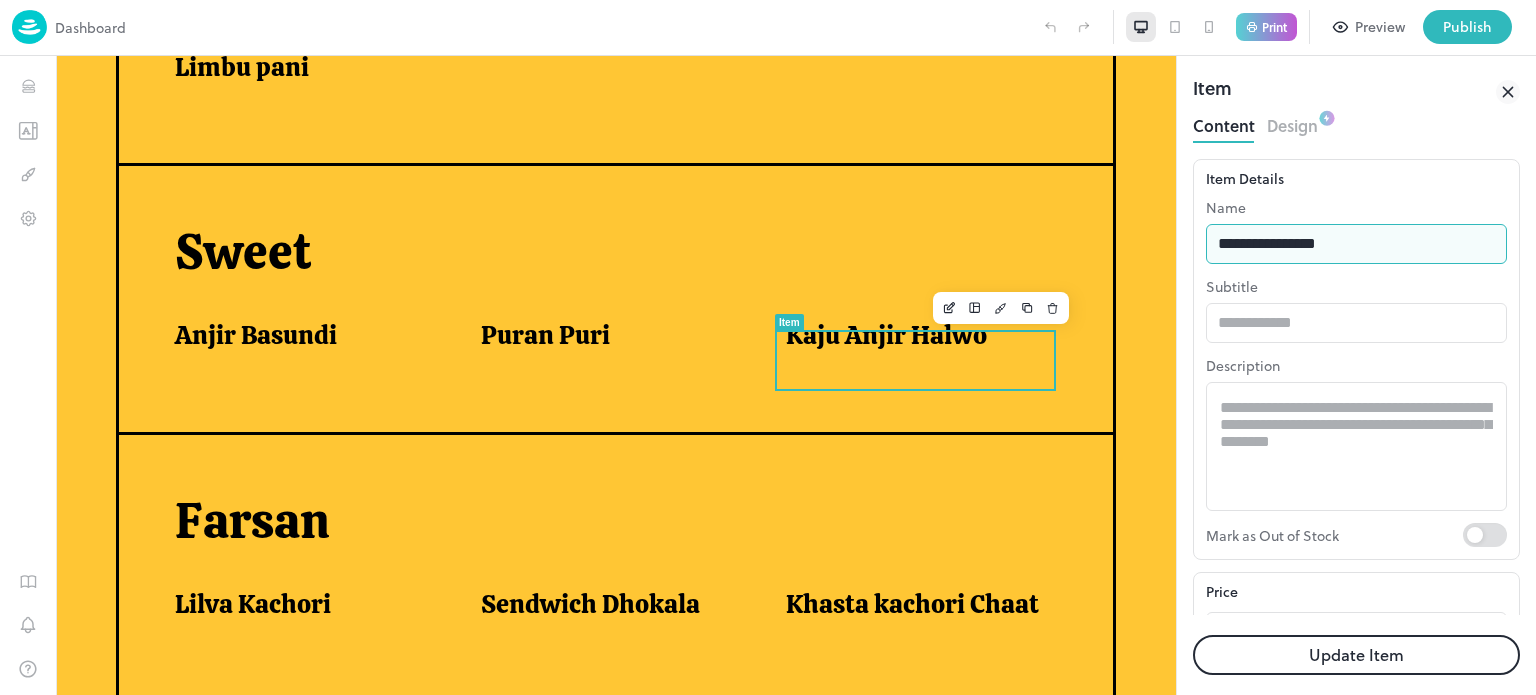 click on "**********" at bounding box center (1356, 244) 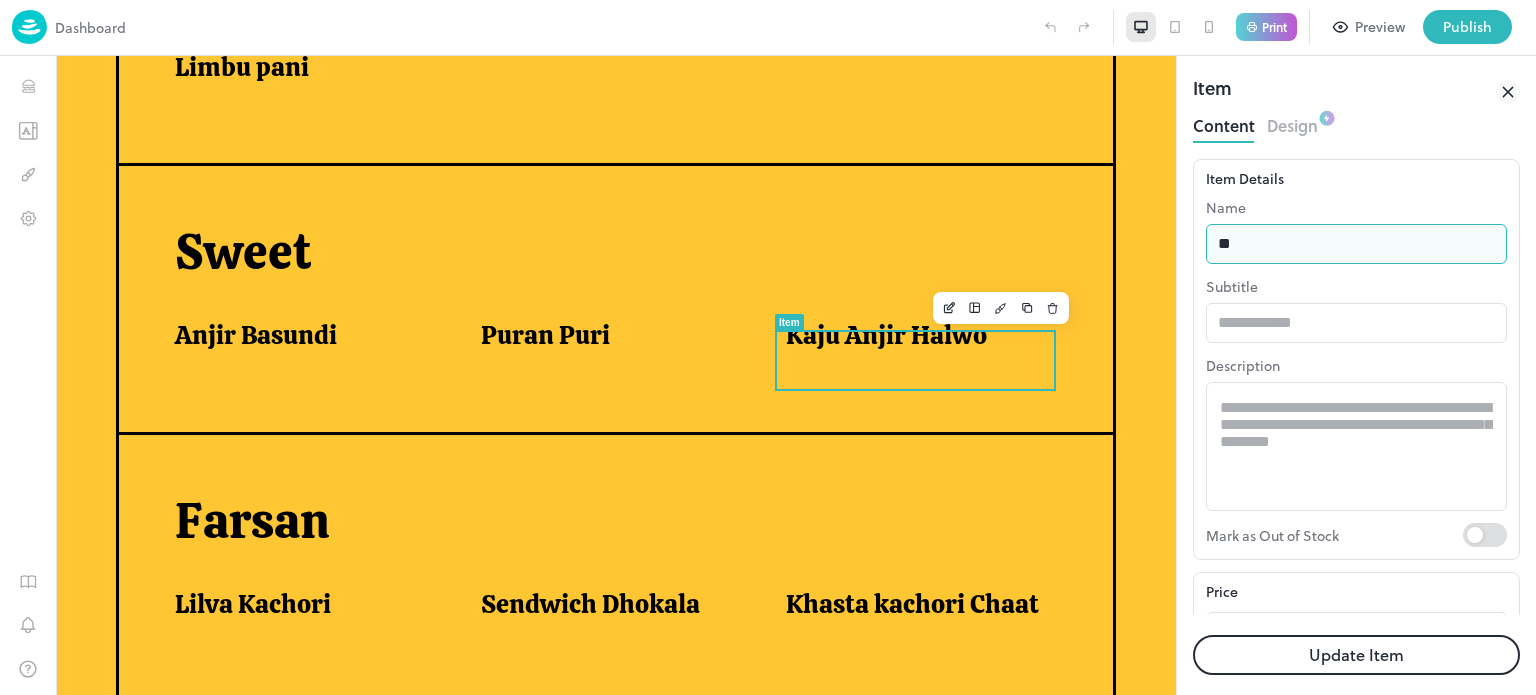 type on "*" 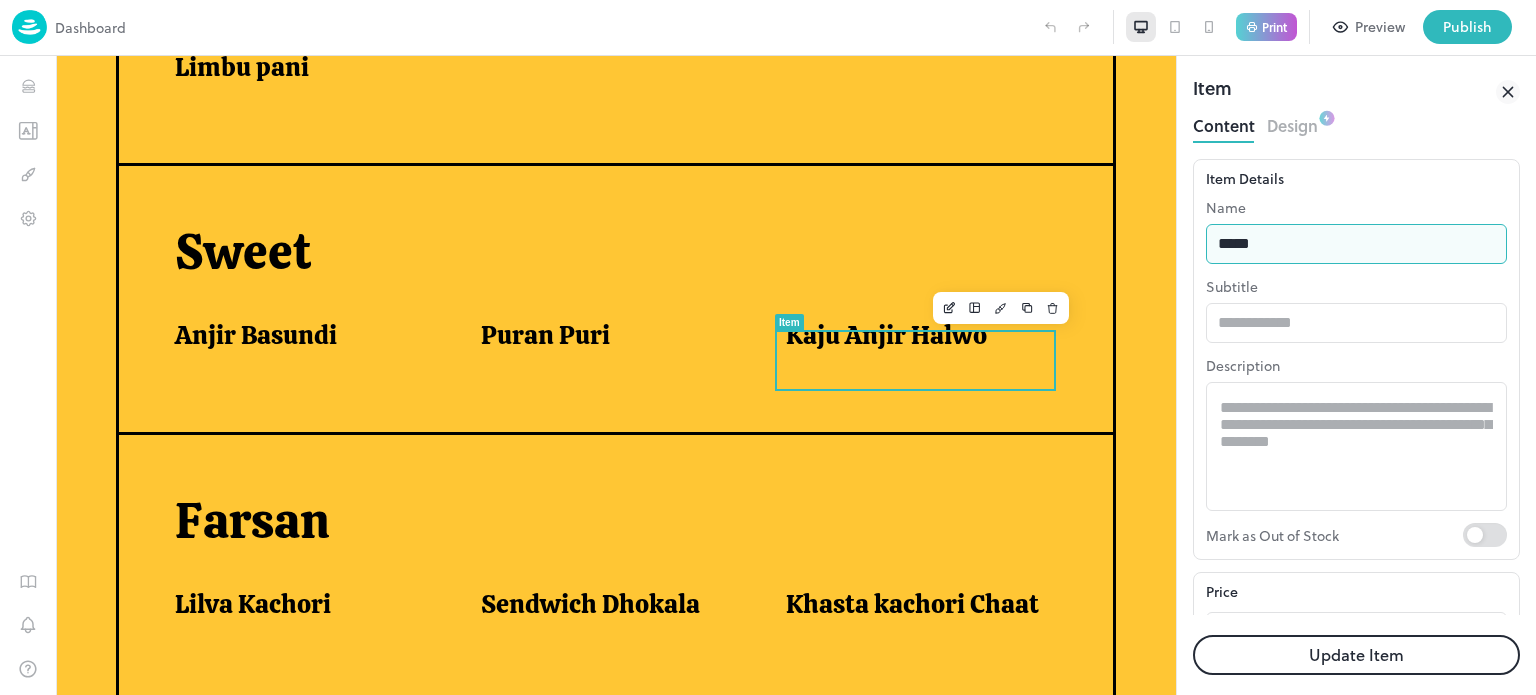 type on "**********" 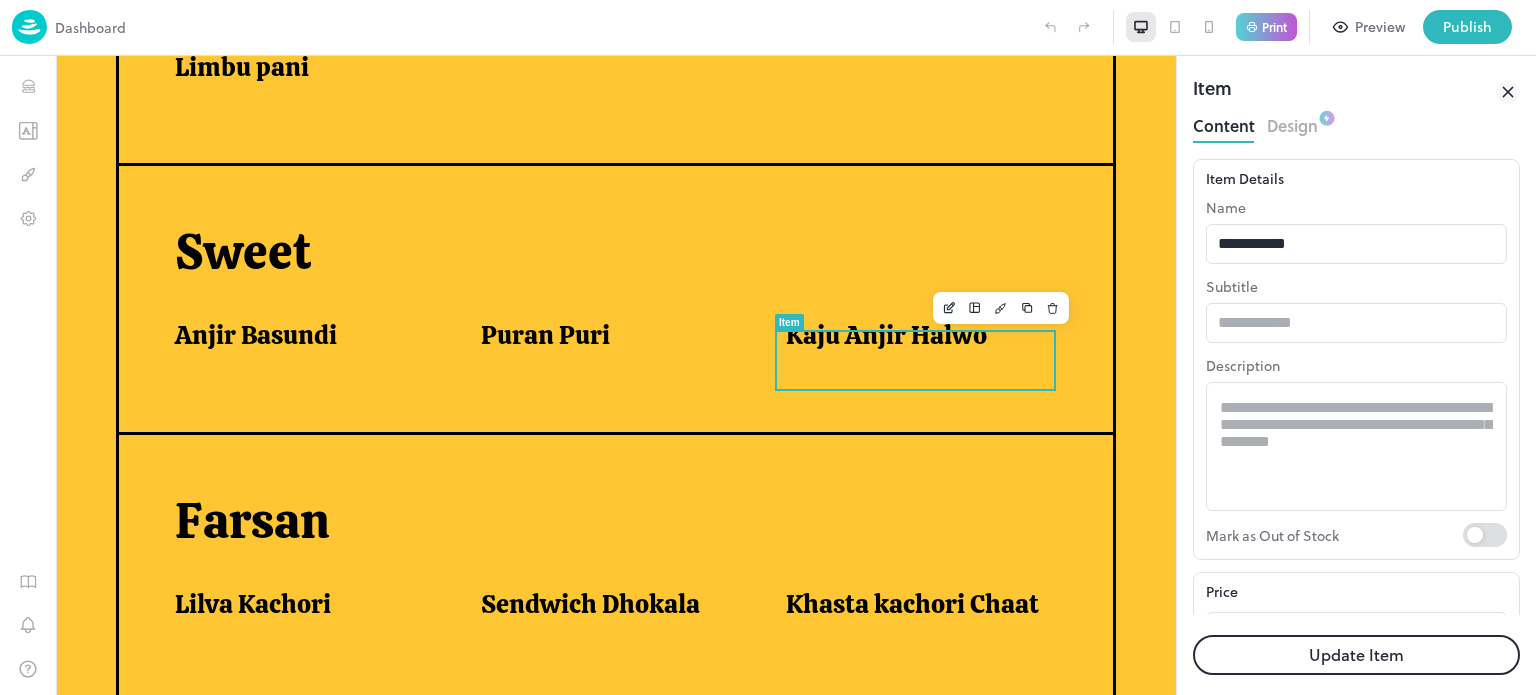 click on "Update Item" at bounding box center (1356, 655) 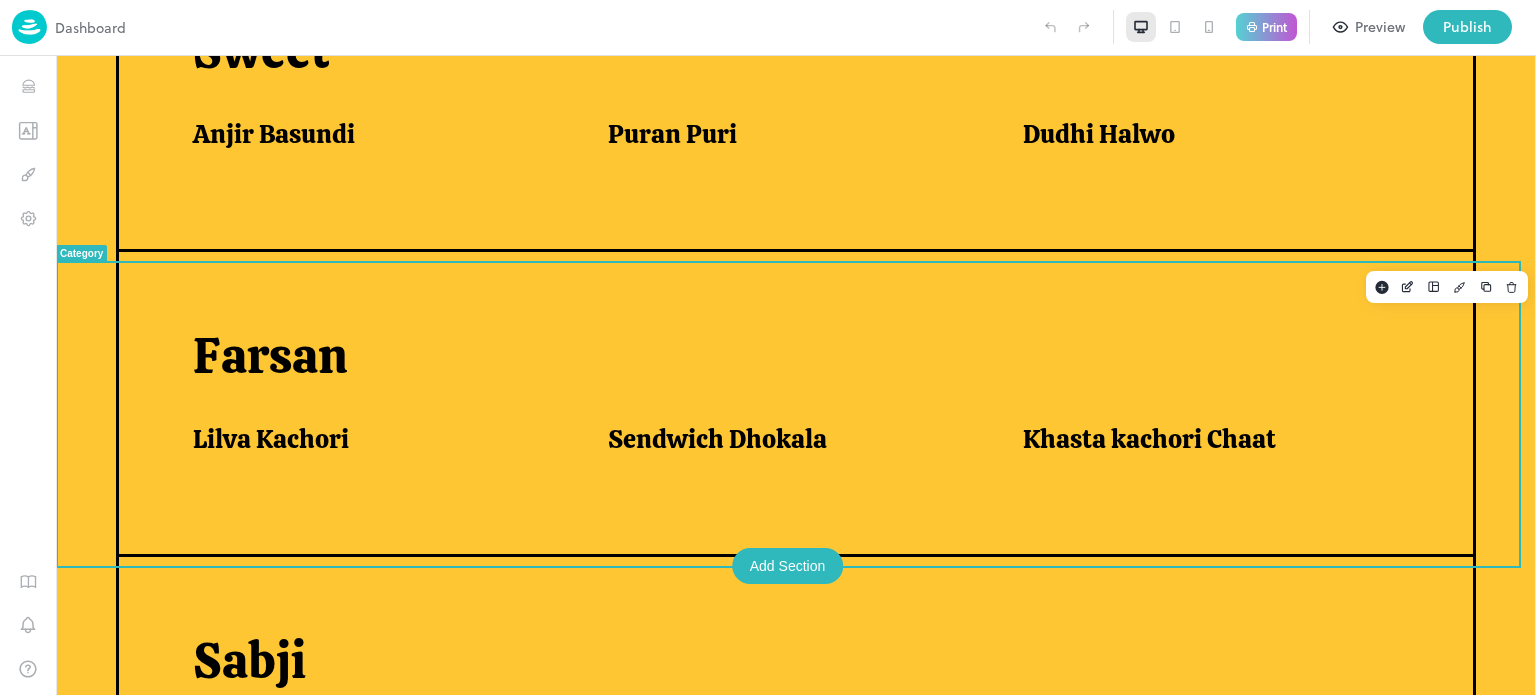 scroll, scrollTop: 977, scrollLeft: 0, axis: vertical 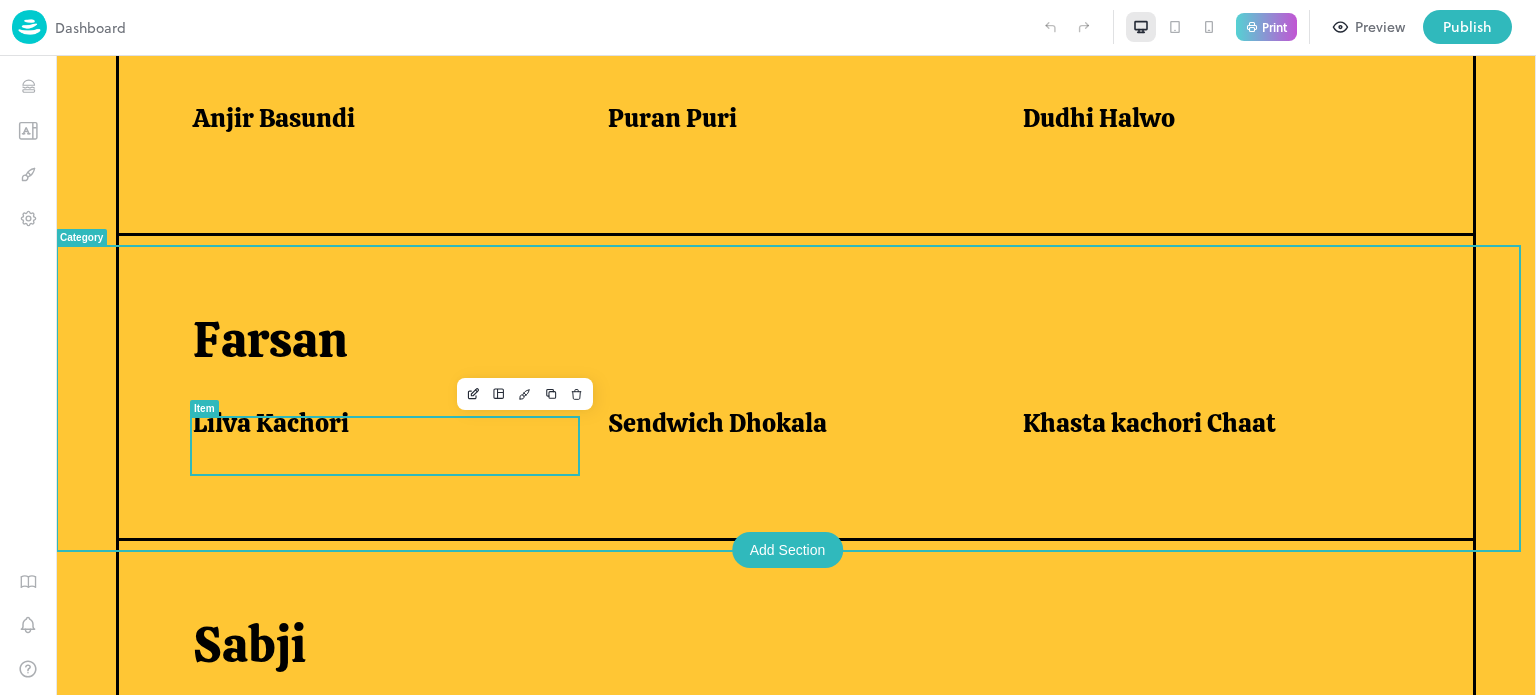click on "Lilva Kachori" at bounding box center (376, 423) 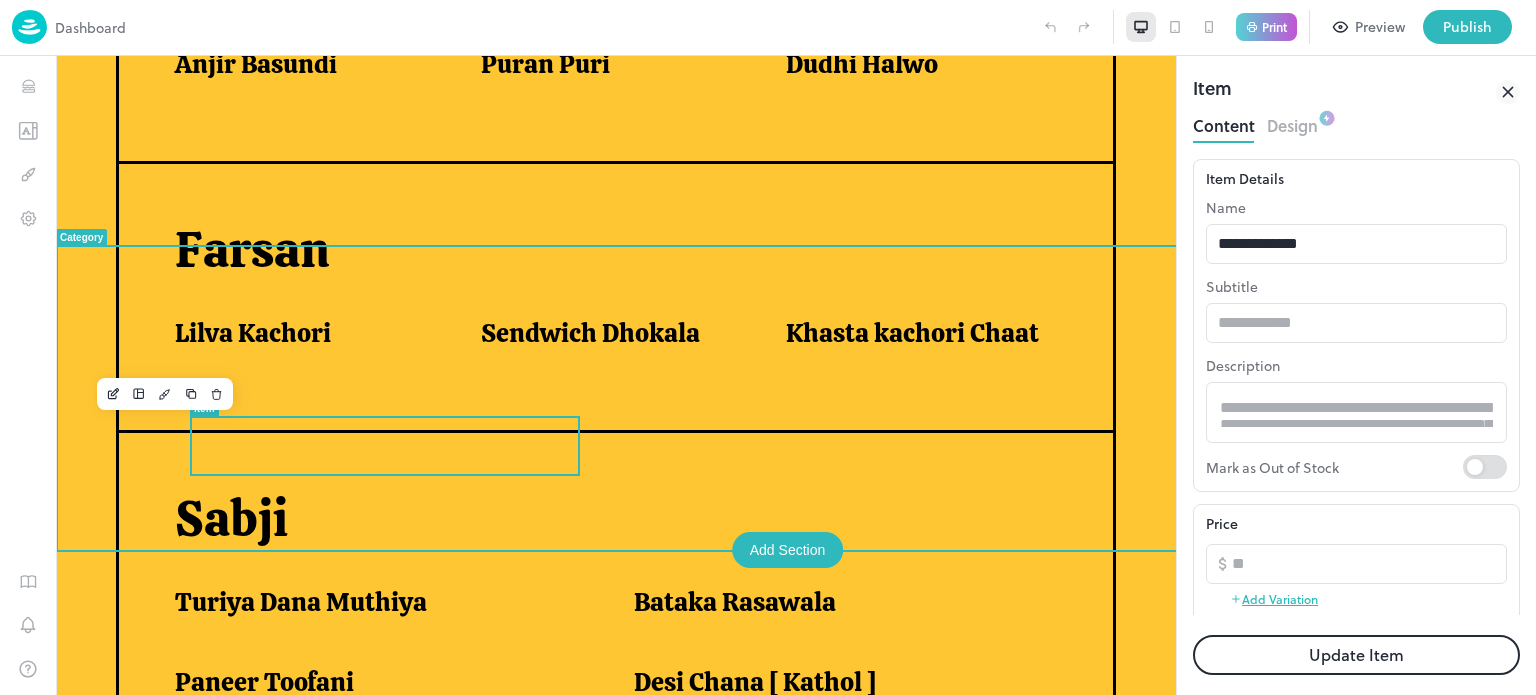 scroll, scrollTop: 976, scrollLeft: 0, axis: vertical 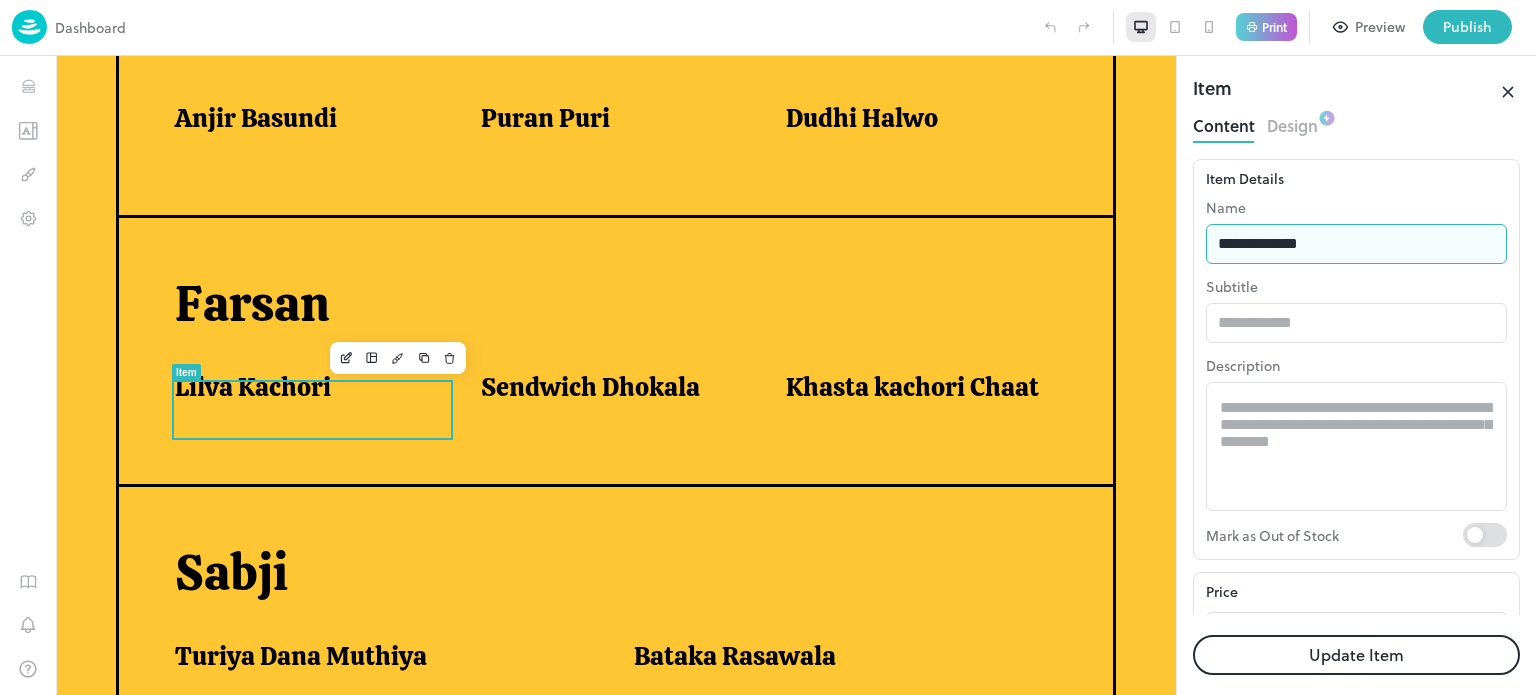 click on "**********" at bounding box center (1356, 244) 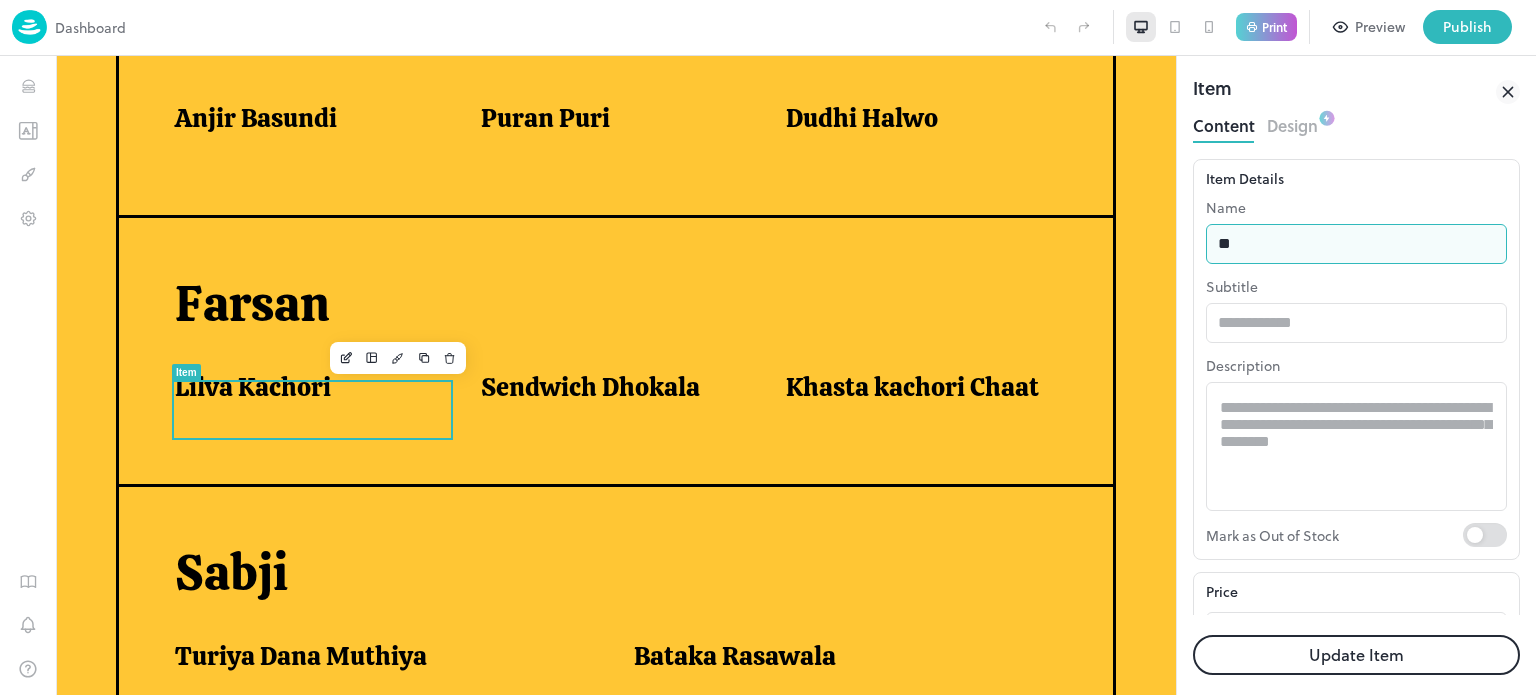 type on "*" 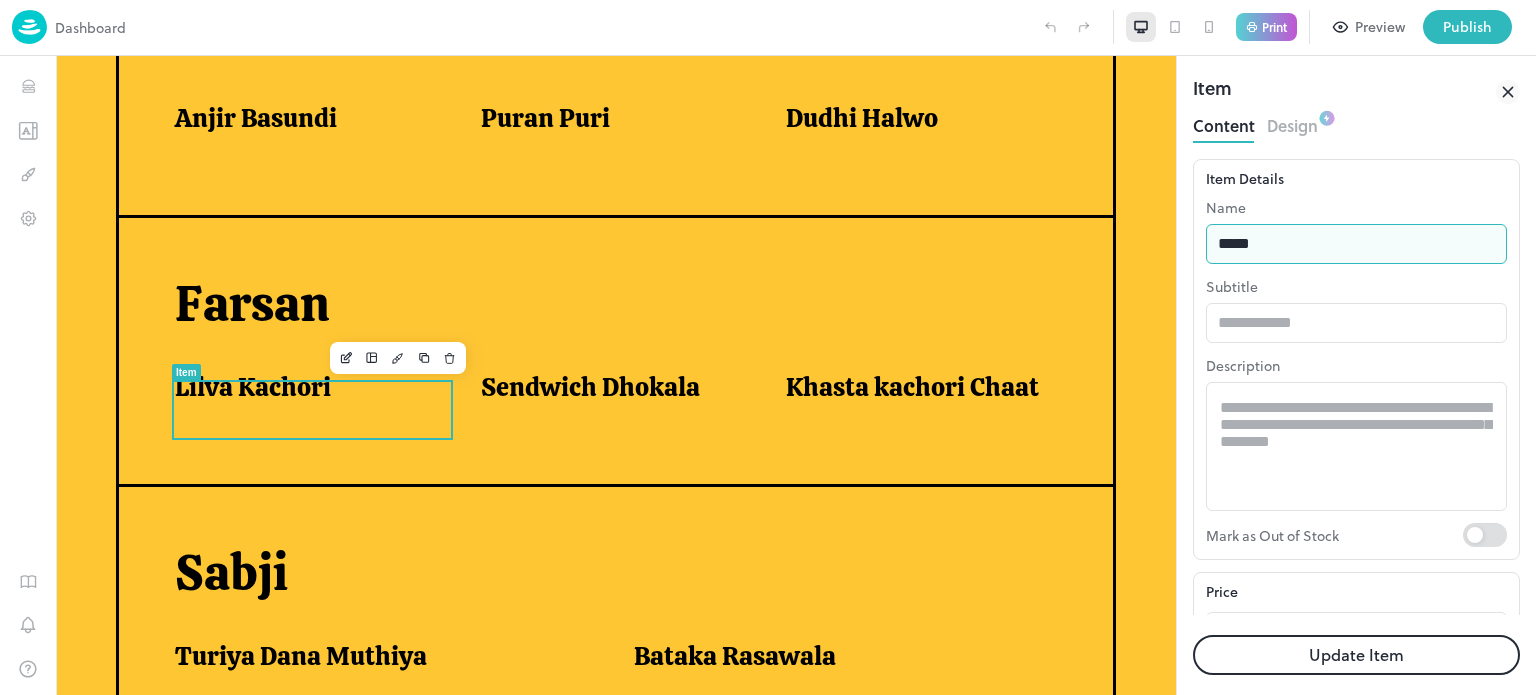 type on "**********" 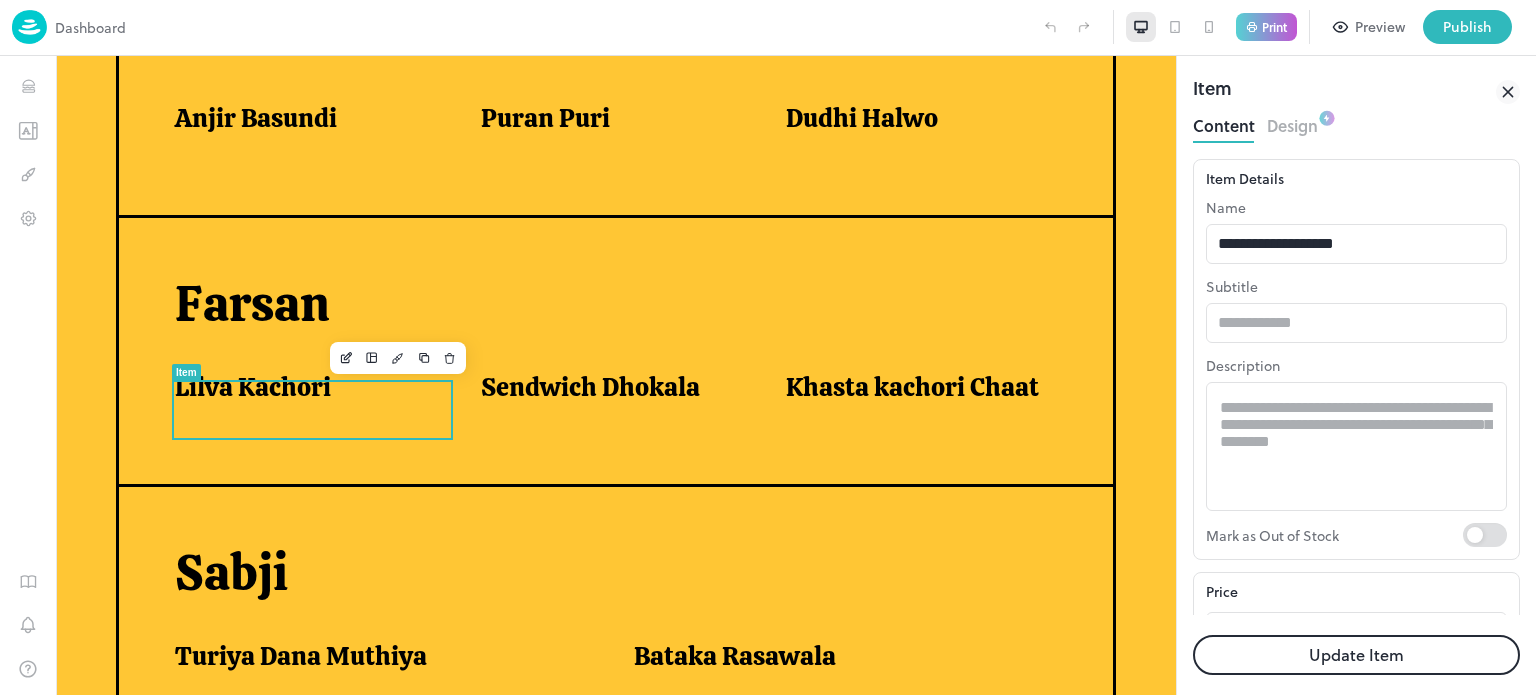 click on "Update Item" at bounding box center (1356, 655) 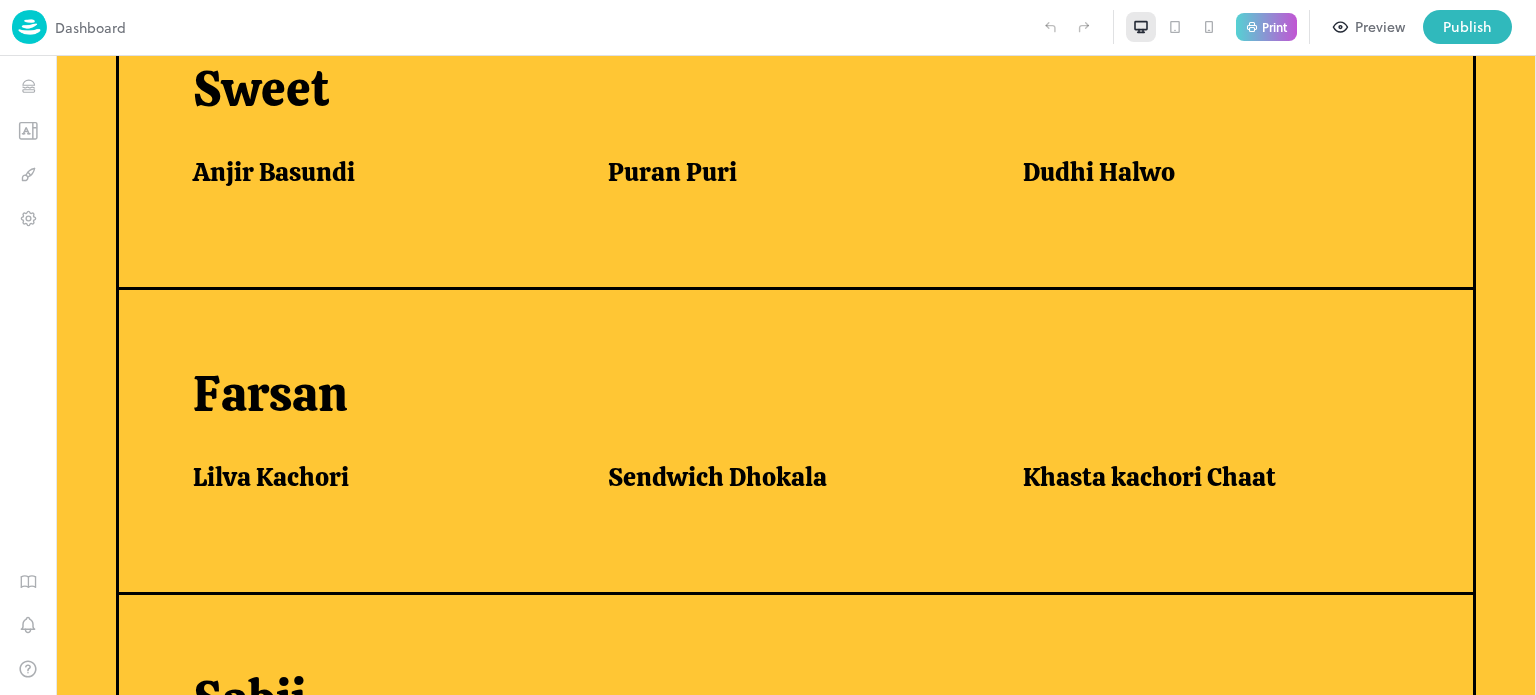 scroll, scrollTop: 977, scrollLeft: 0, axis: vertical 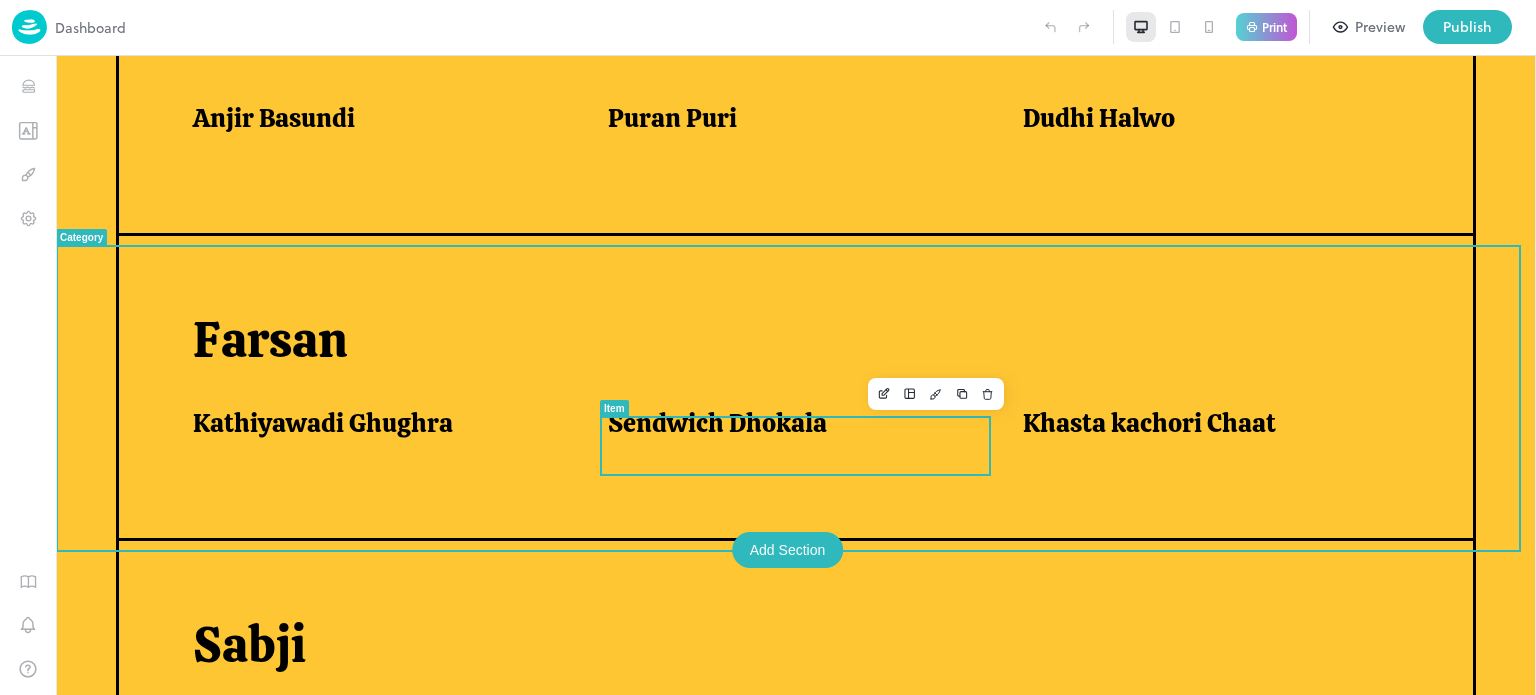 click on "Sendwich Dhokala" at bounding box center [717, 423] 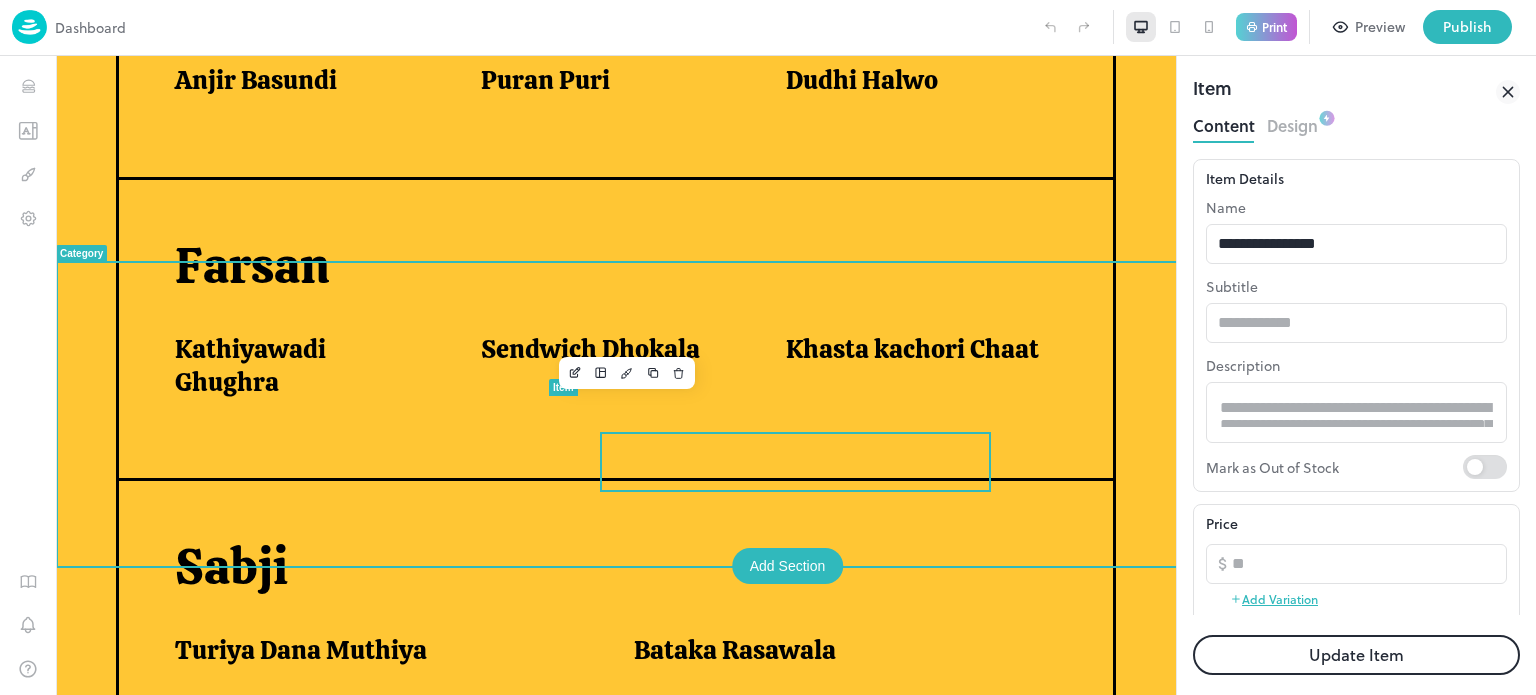 scroll, scrollTop: 927, scrollLeft: 0, axis: vertical 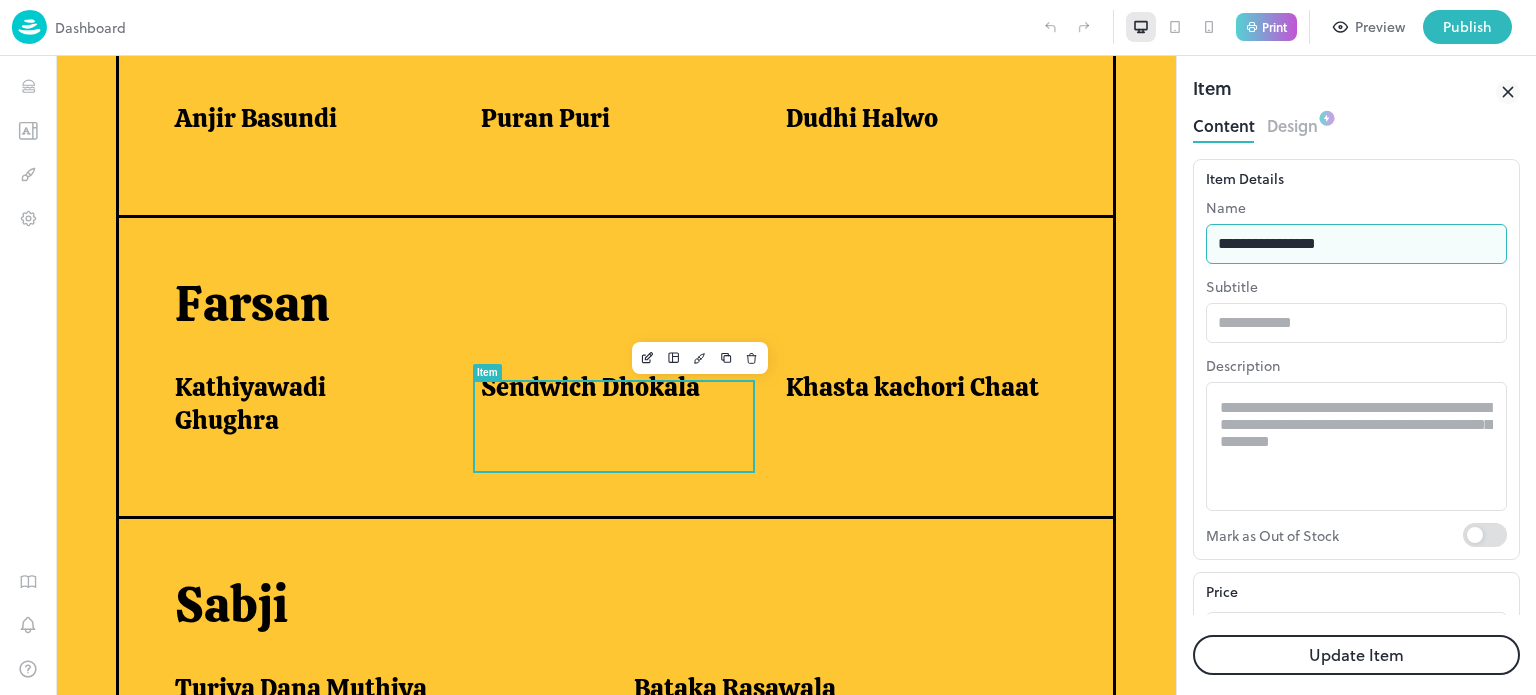 click on "**********" at bounding box center (1356, 244) 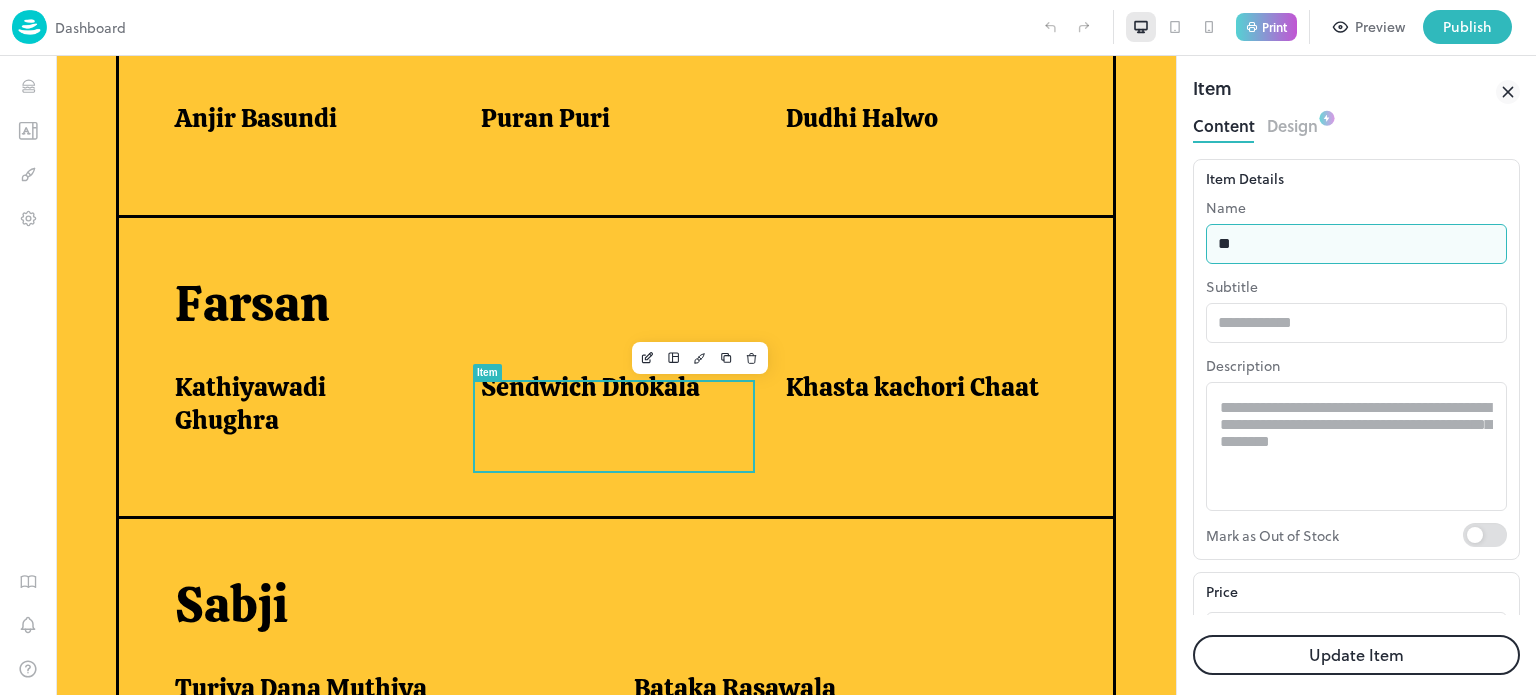 type on "*" 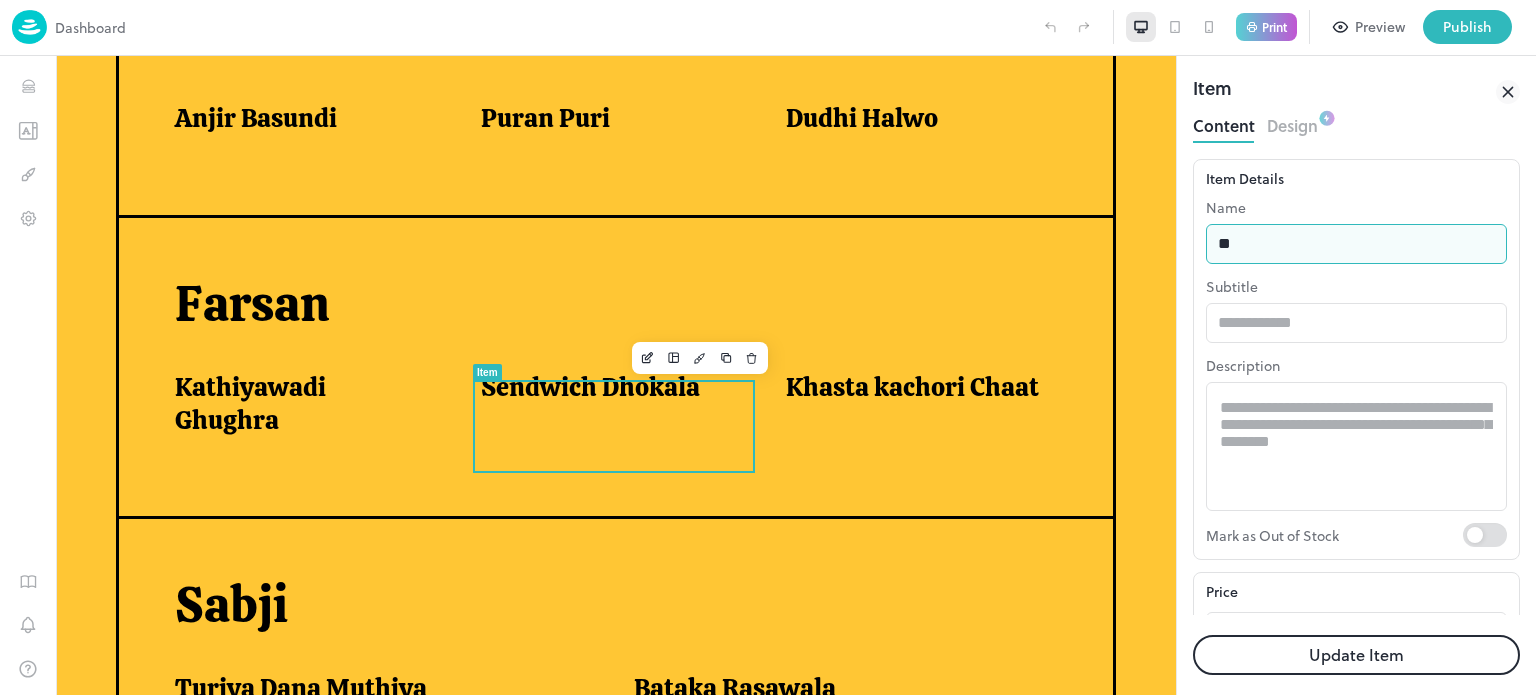 type on "**********" 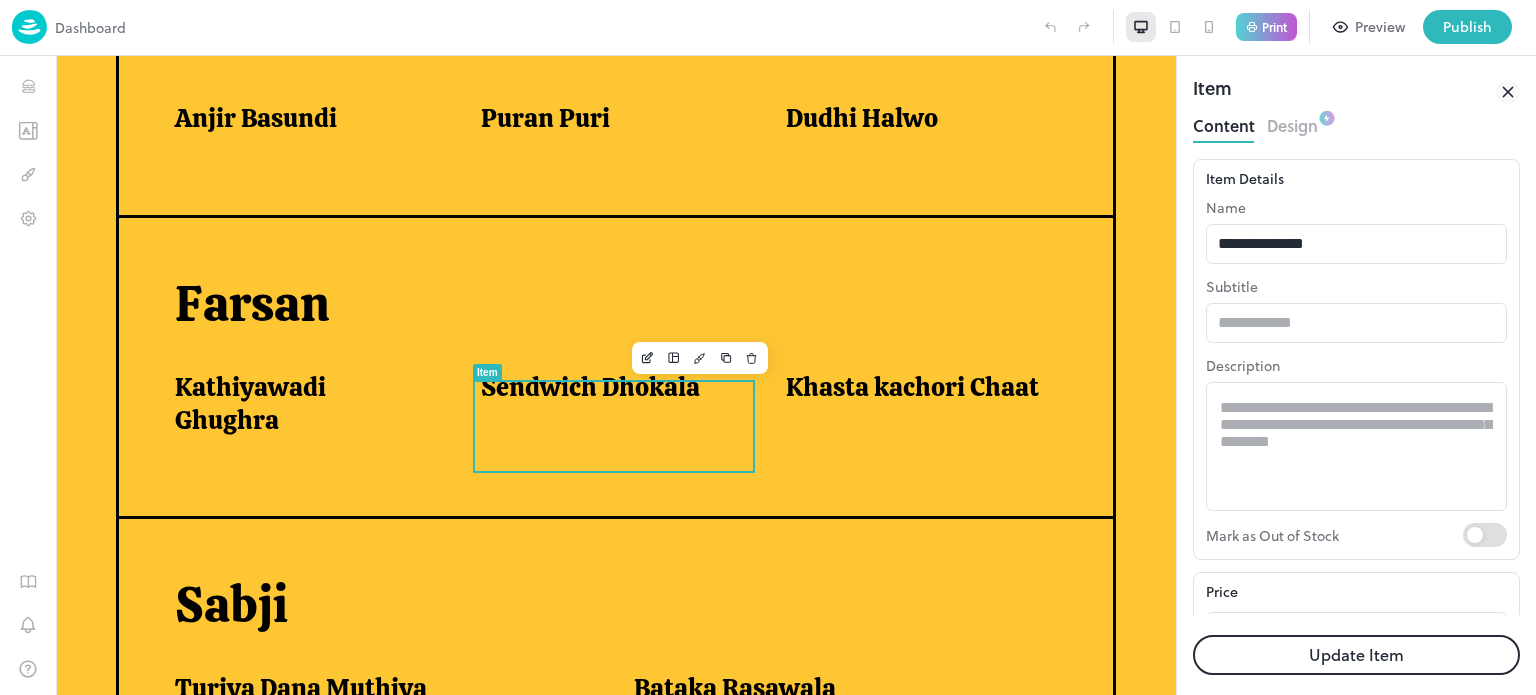 click on "Update Item" at bounding box center (1356, 655) 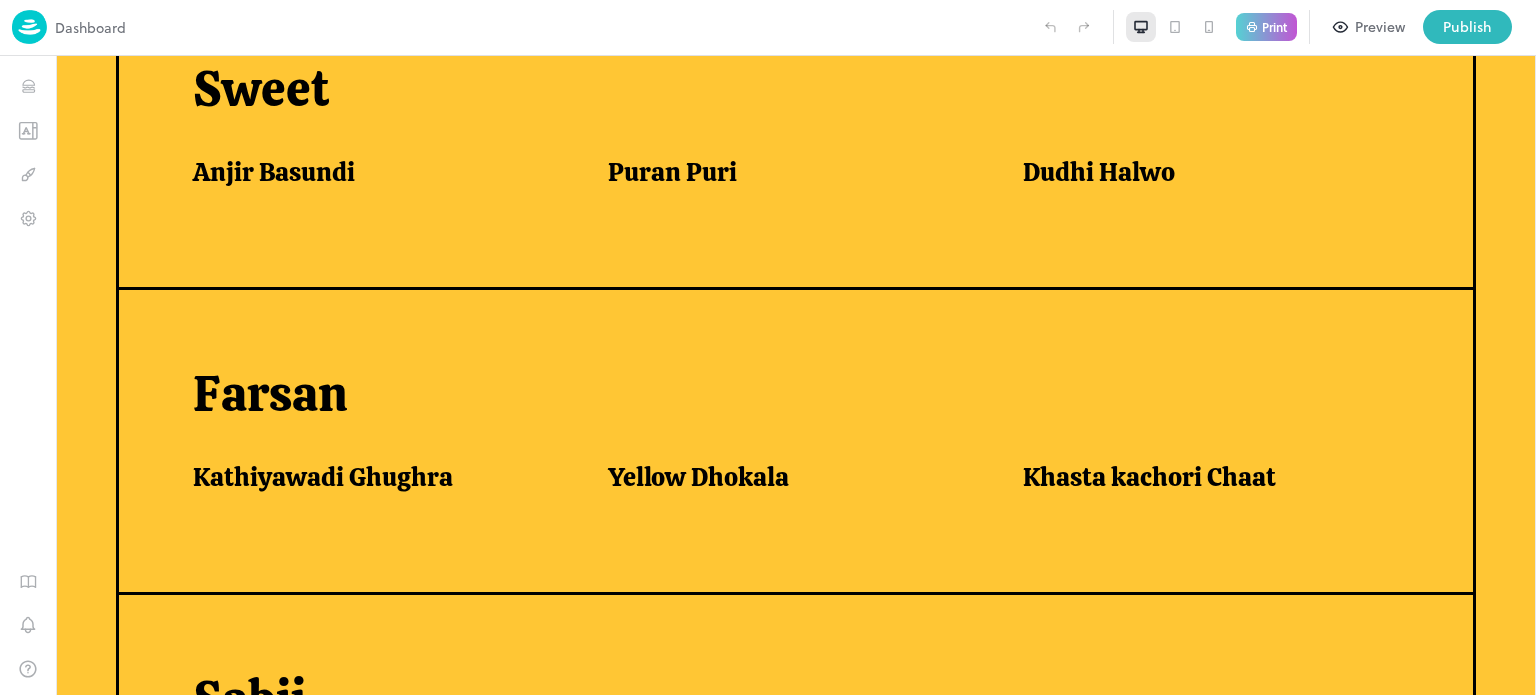 scroll, scrollTop: 977, scrollLeft: 0, axis: vertical 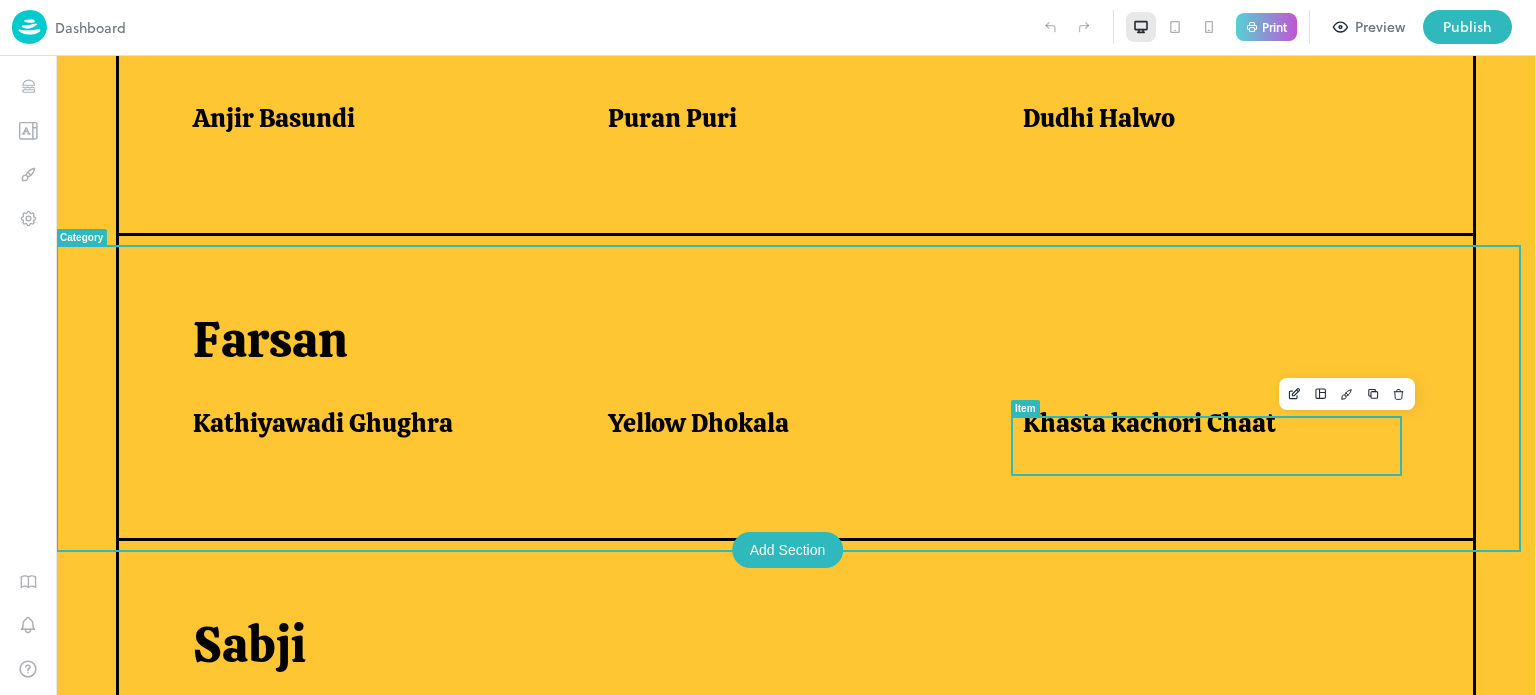 click on "Khasta kachori Chaat" at bounding box center (1149, 423) 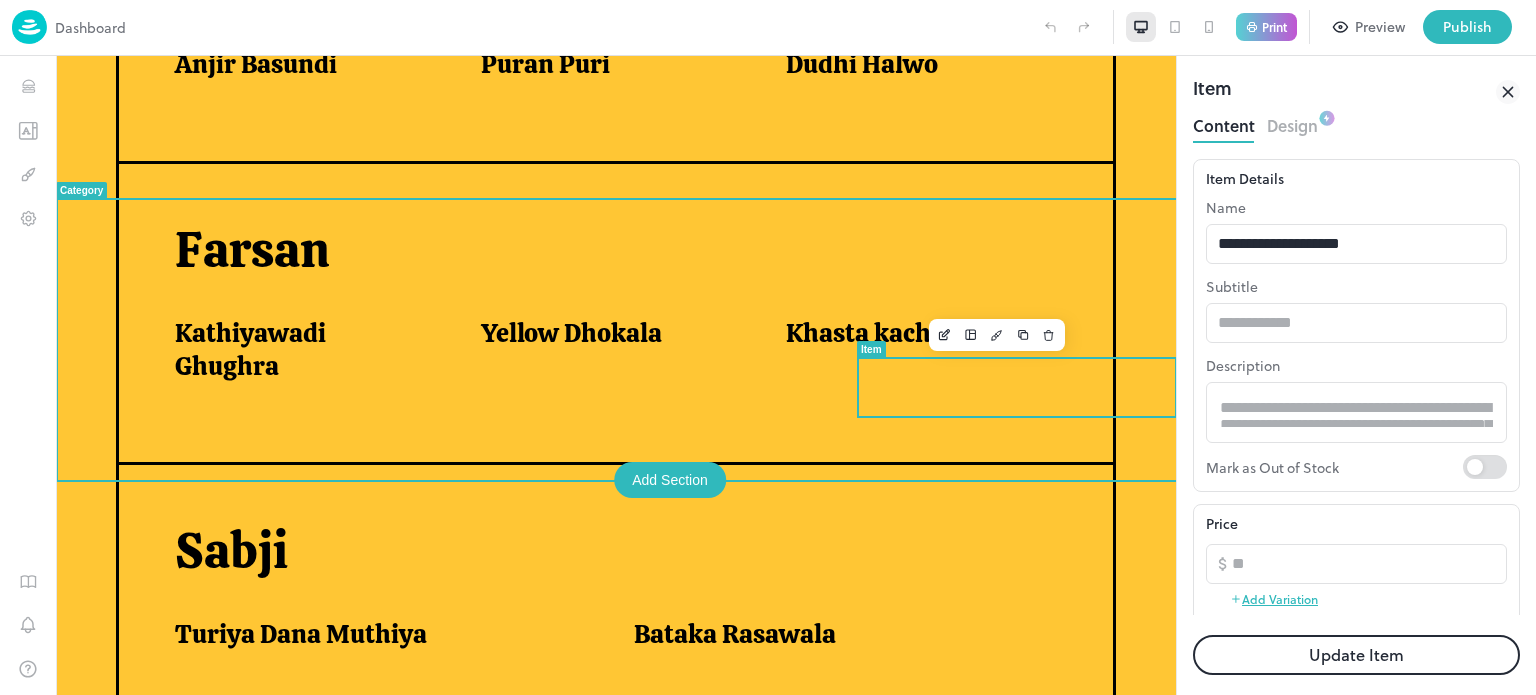 scroll, scrollTop: 0, scrollLeft: 0, axis: both 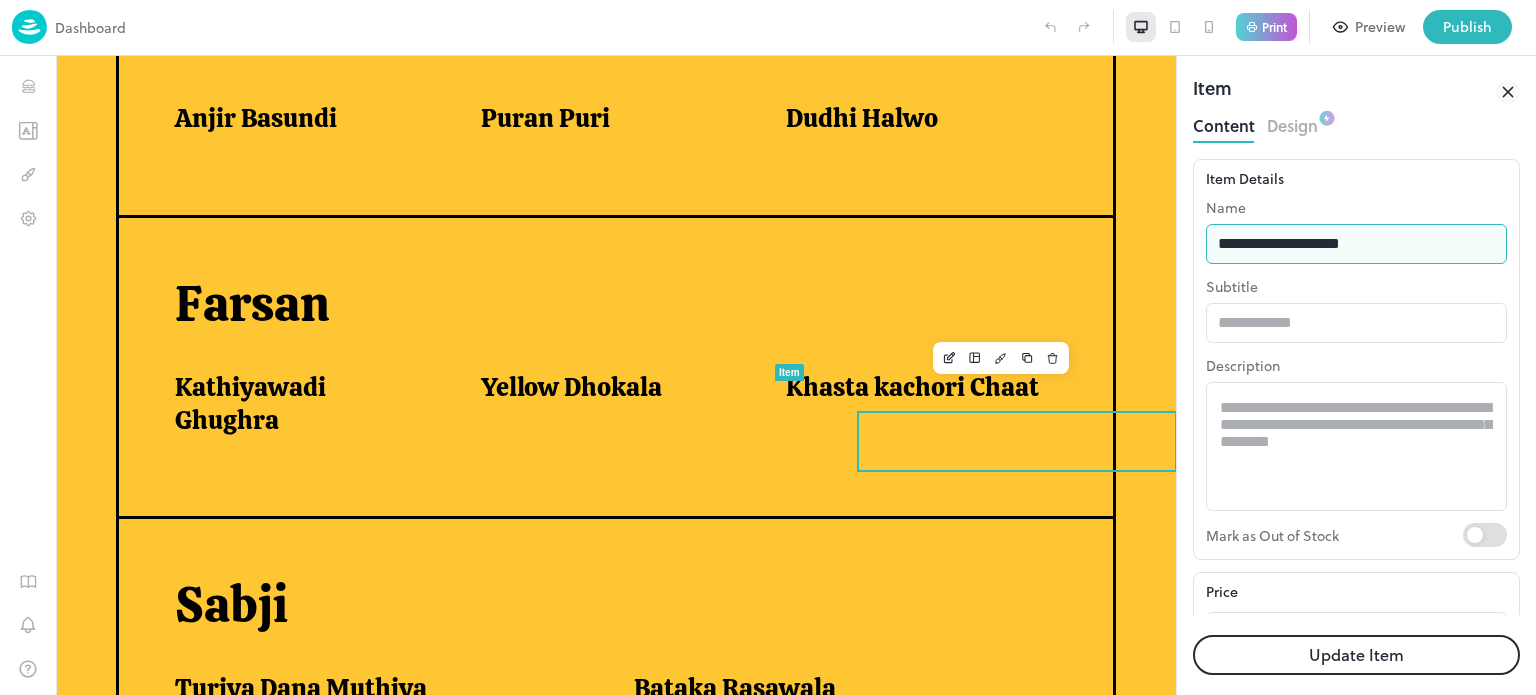 click on "**********" at bounding box center [1356, 244] 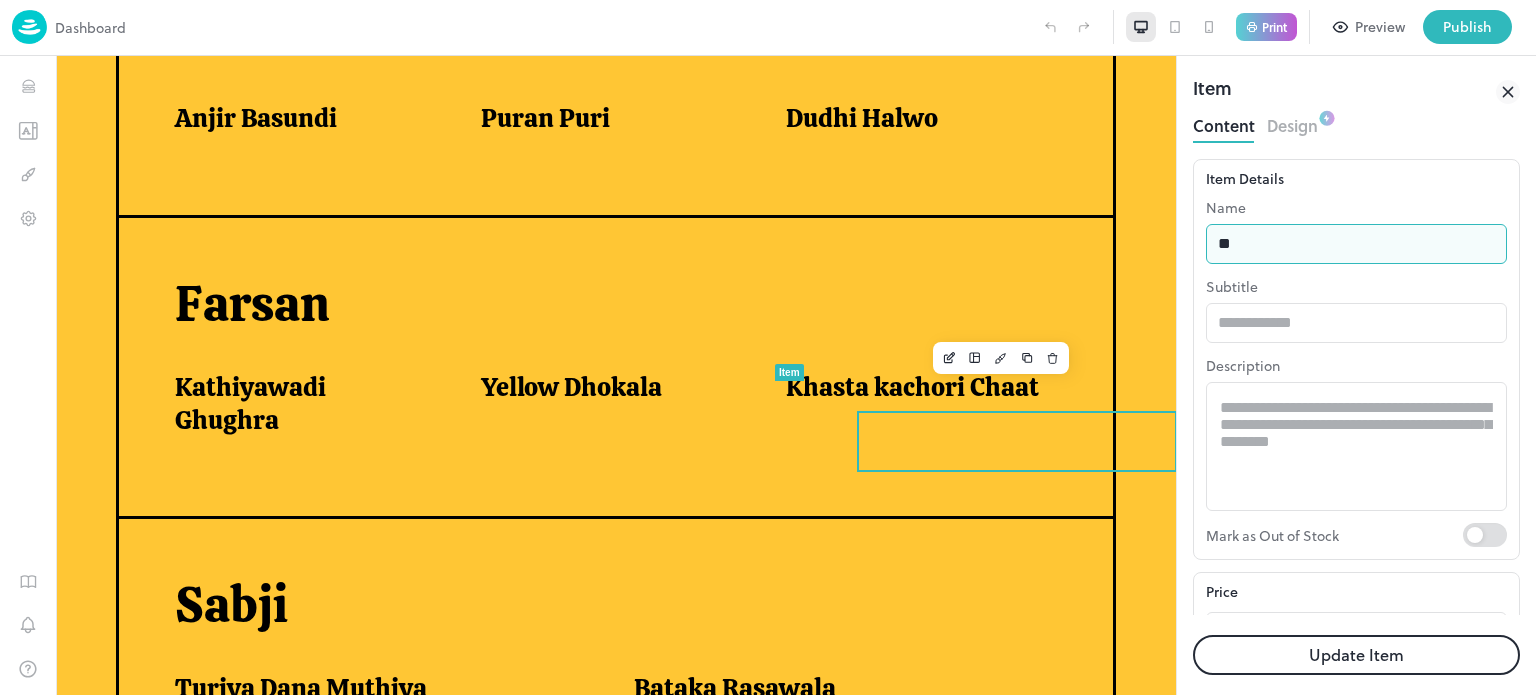 type on "*" 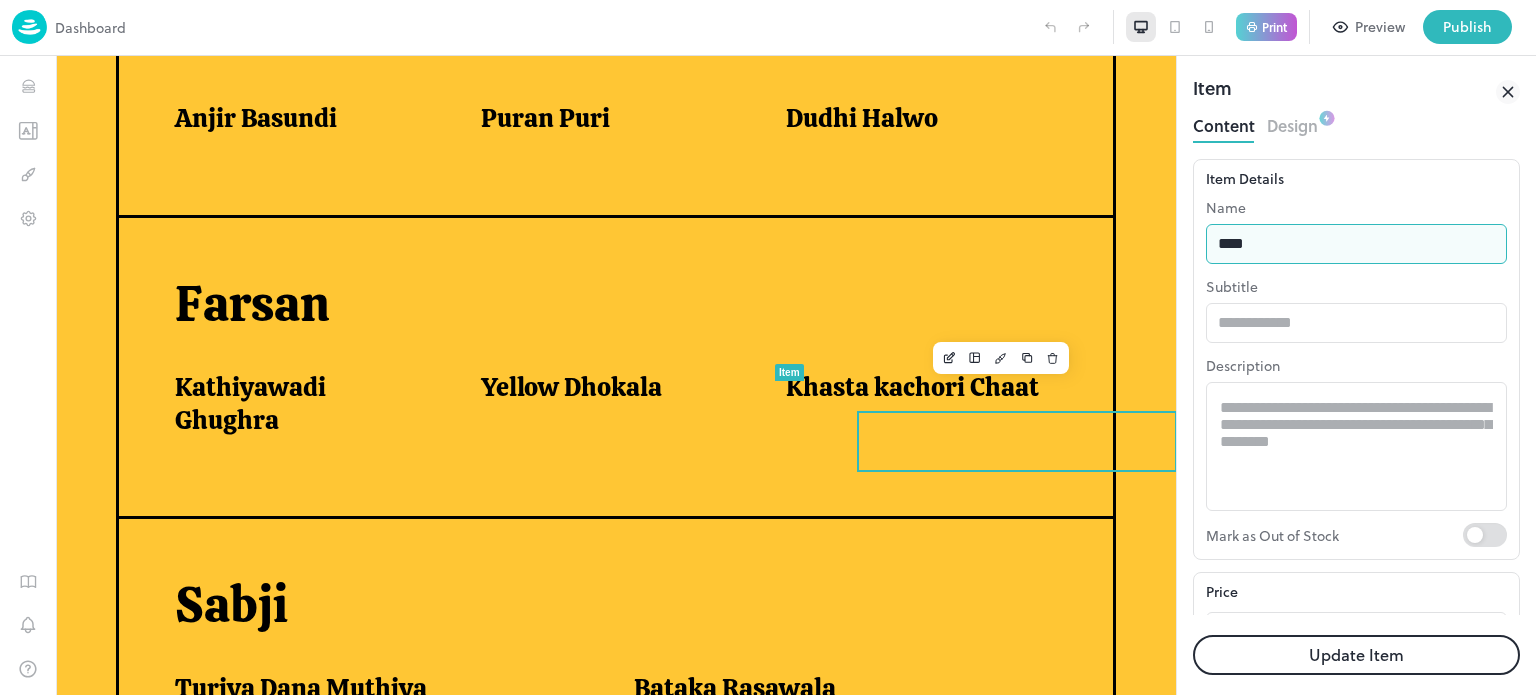 type on "**********" 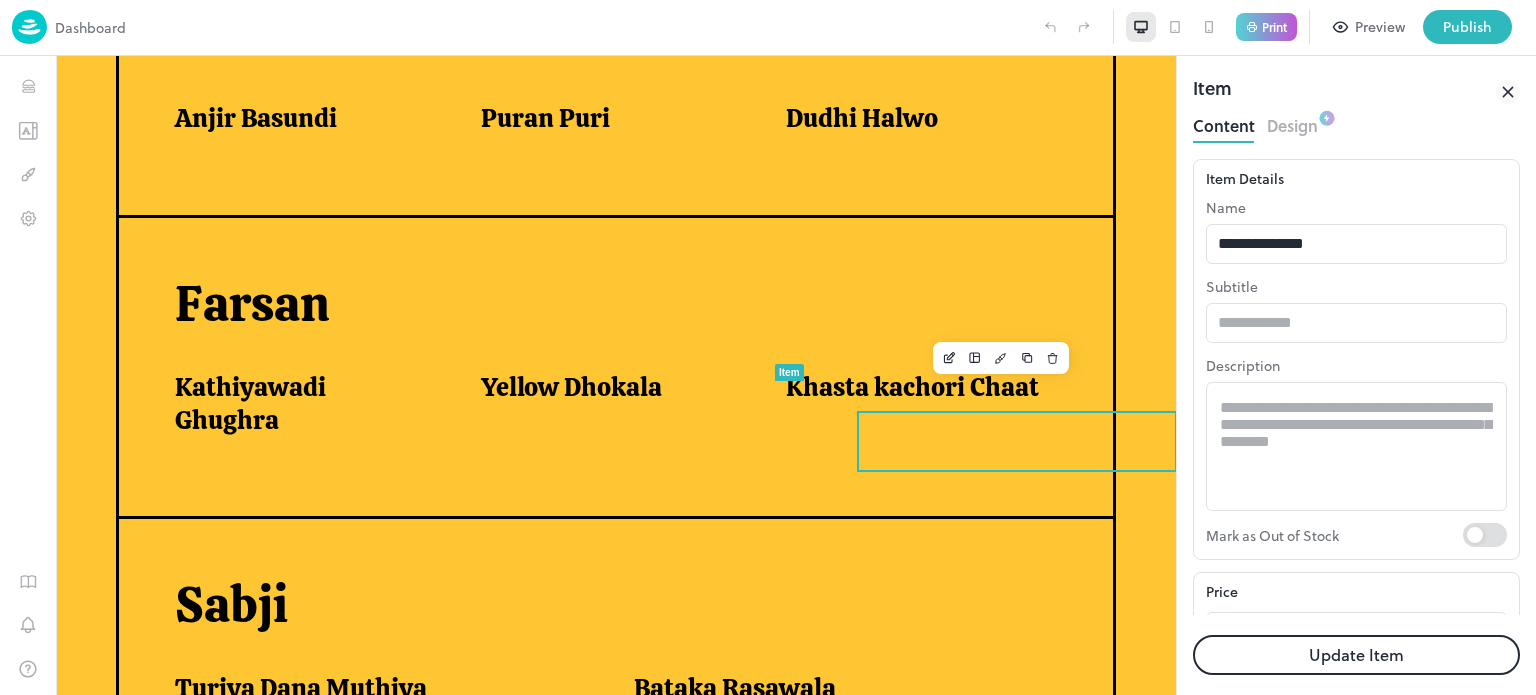 click on "Update Item" at bounding box center [1356, 655] 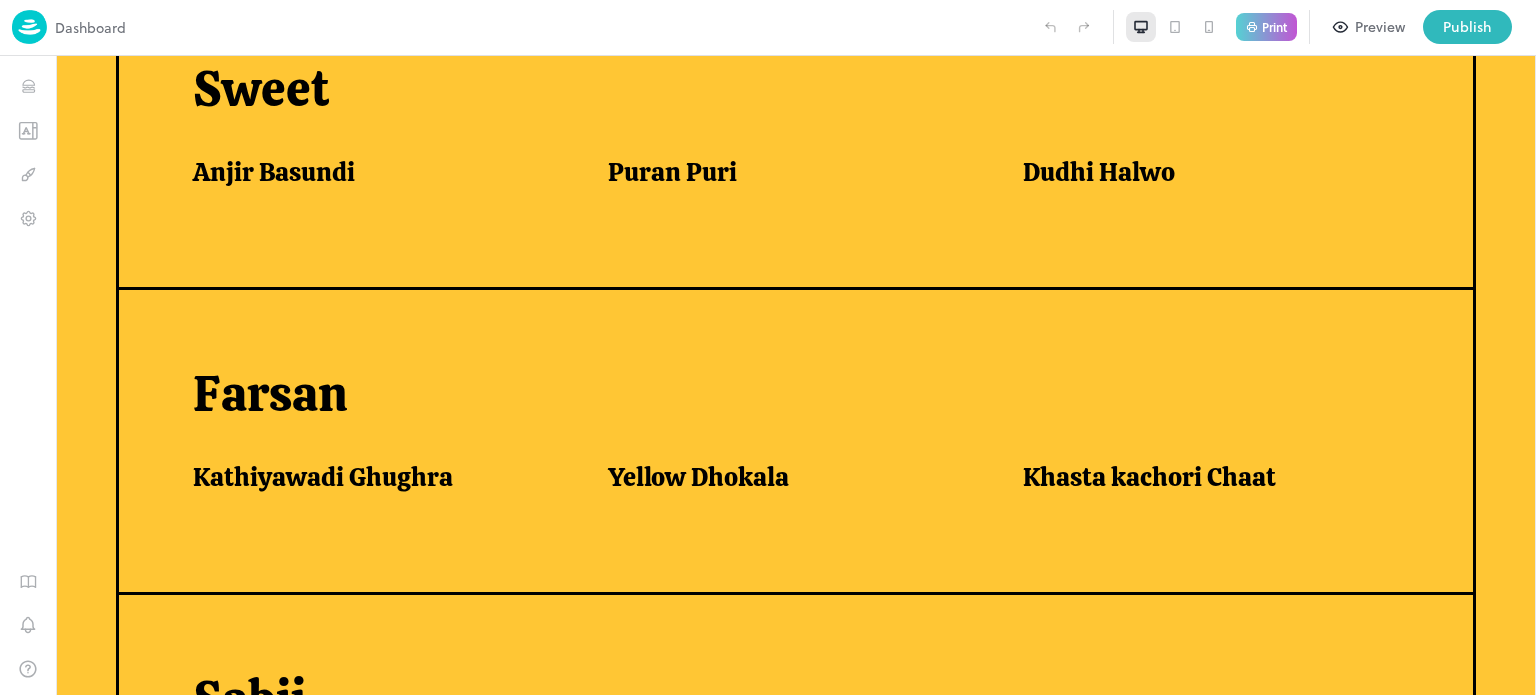 scroll, scrollTop: 977, scrollLeft: 0, axis: vertical 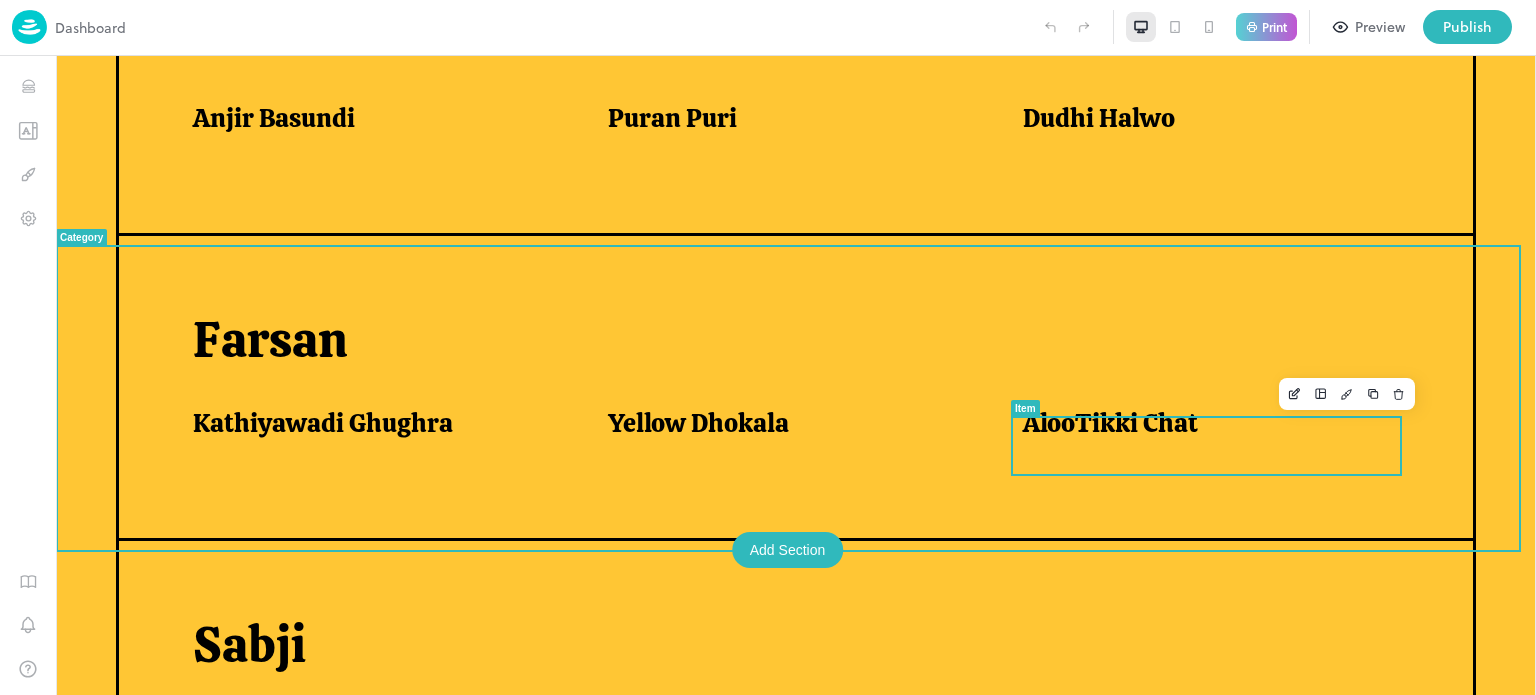 click on "AlooTikki Chat" at bounding box center [1110, 423] 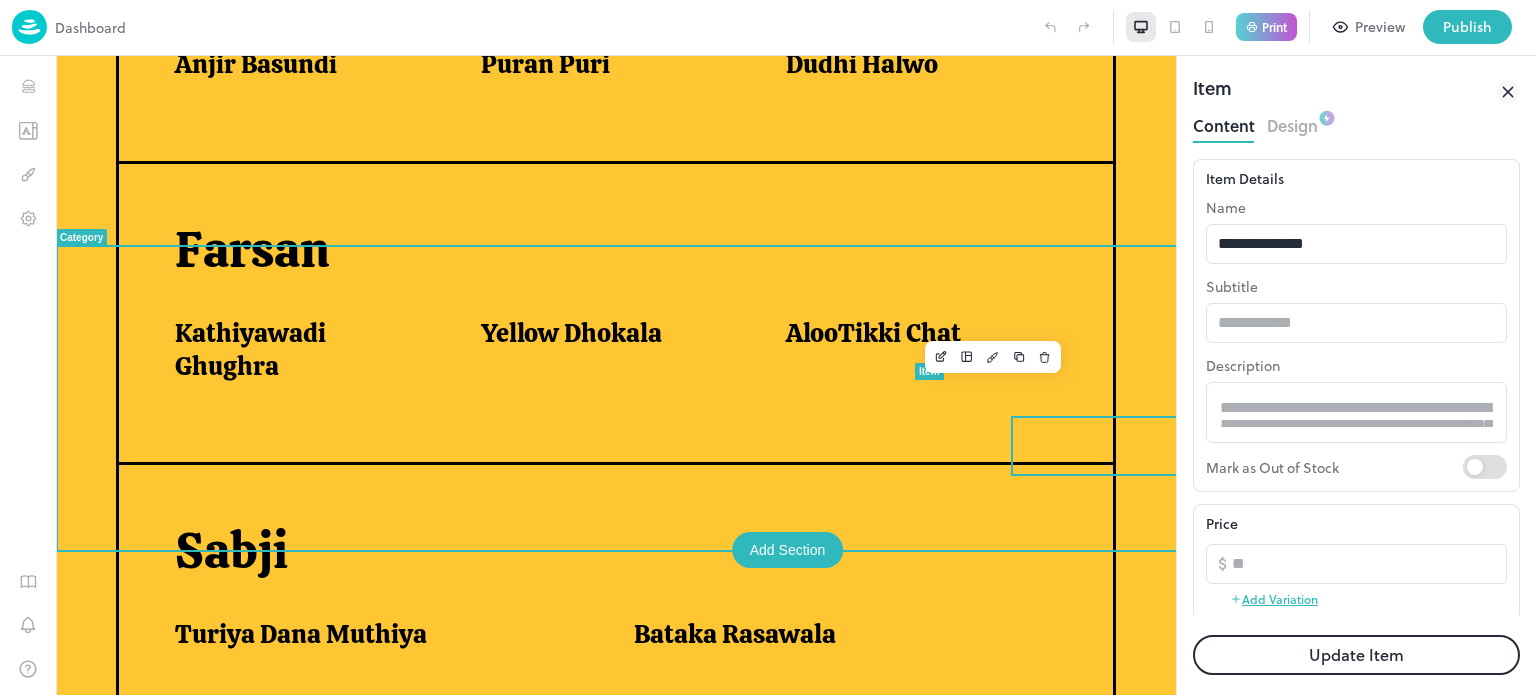 scroll, scrollTop: 0, scrollLeft: 0, axis: both 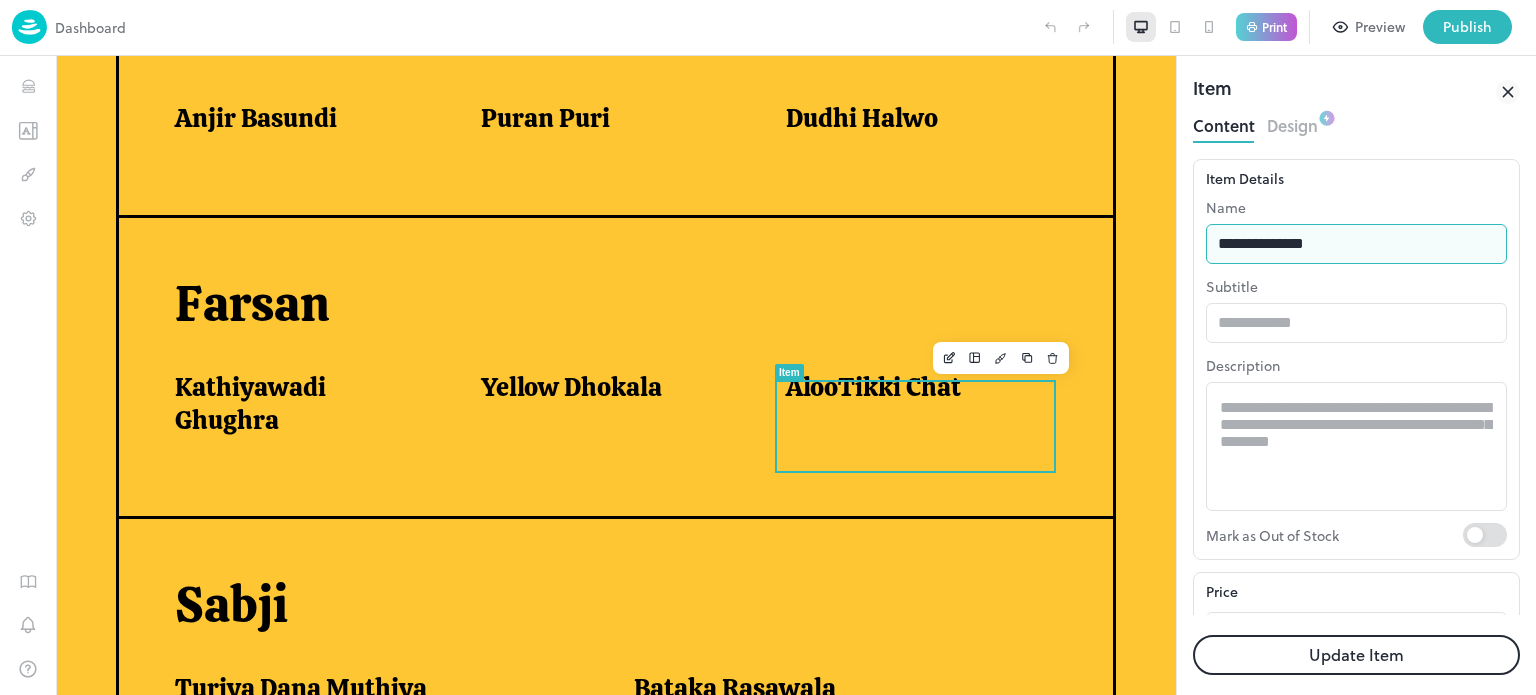 click on "**********" at bounding box center (1356, 244) 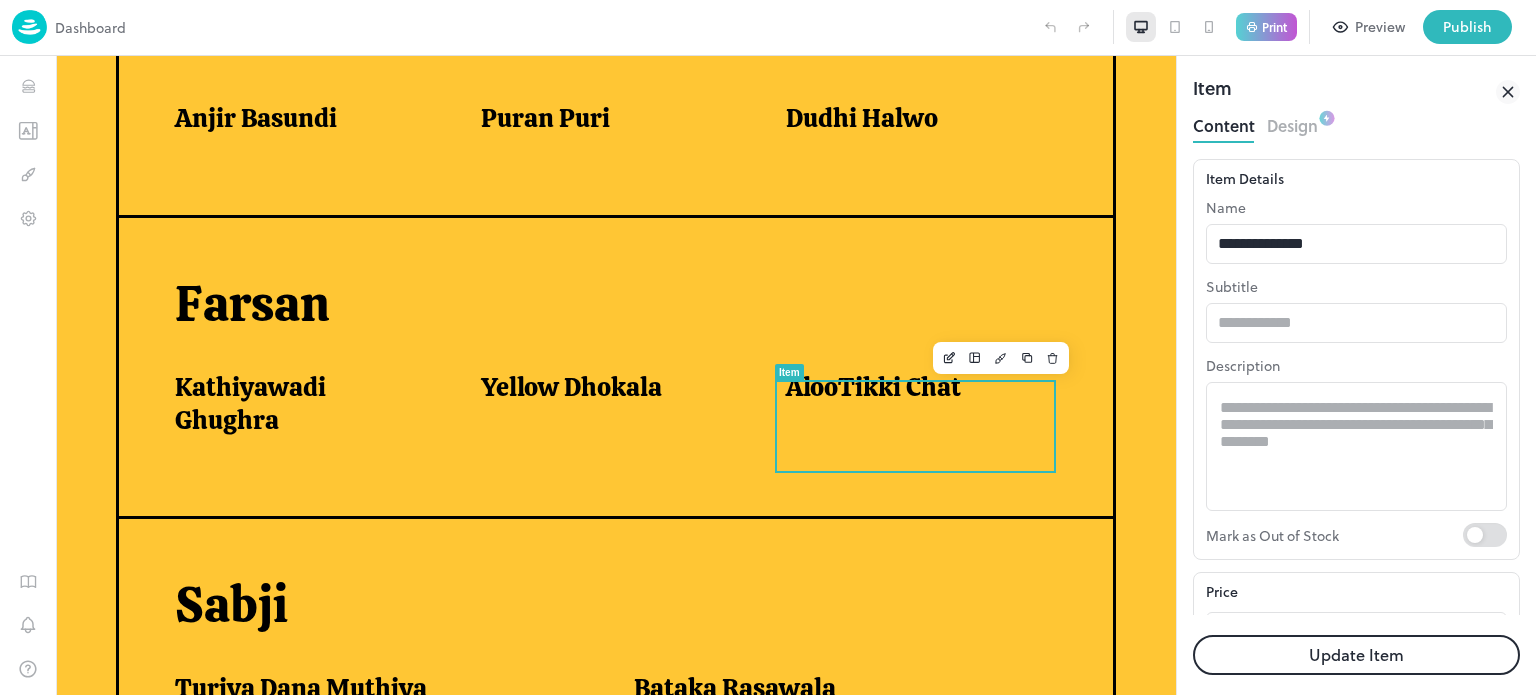 click on "Update Item" at bounding box center (1356, 655) 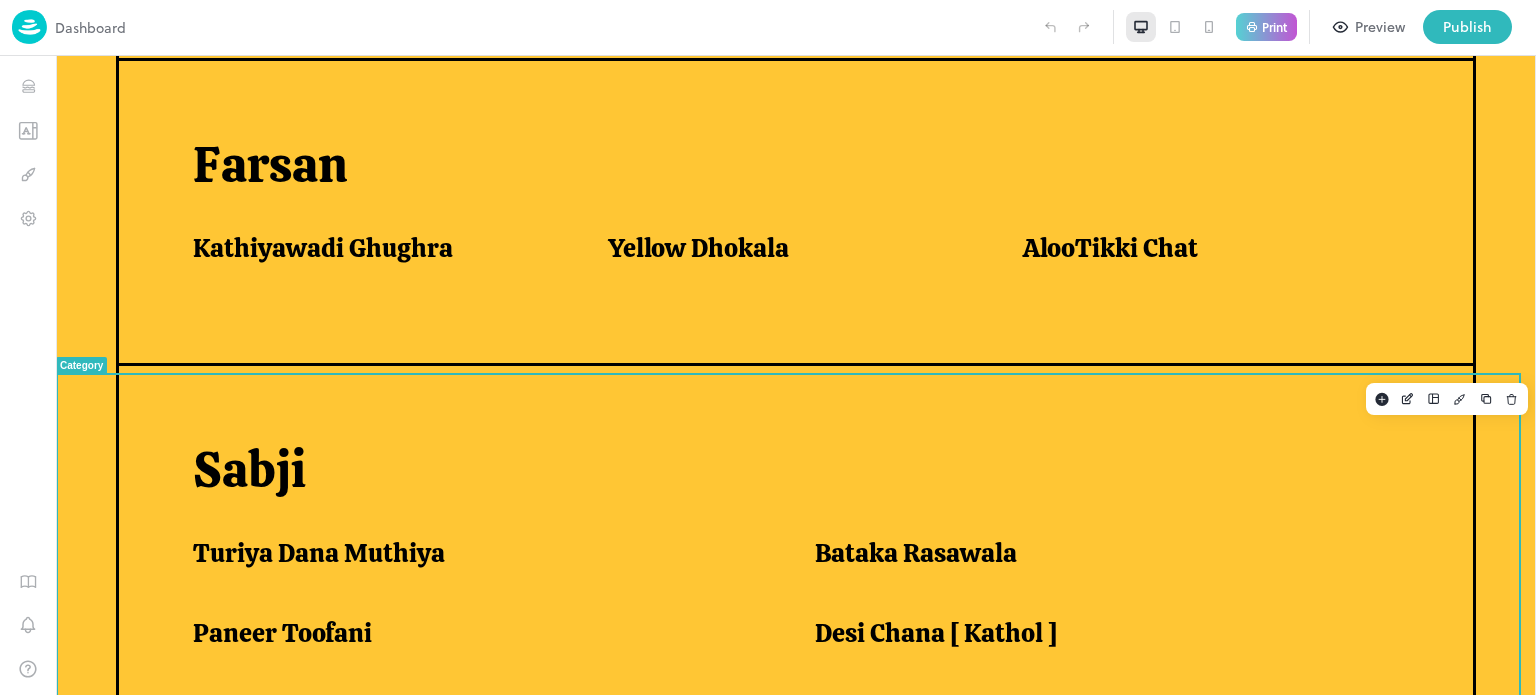 scroll, scrollTop: 1153, scrollLeft: 0, axis: vertical 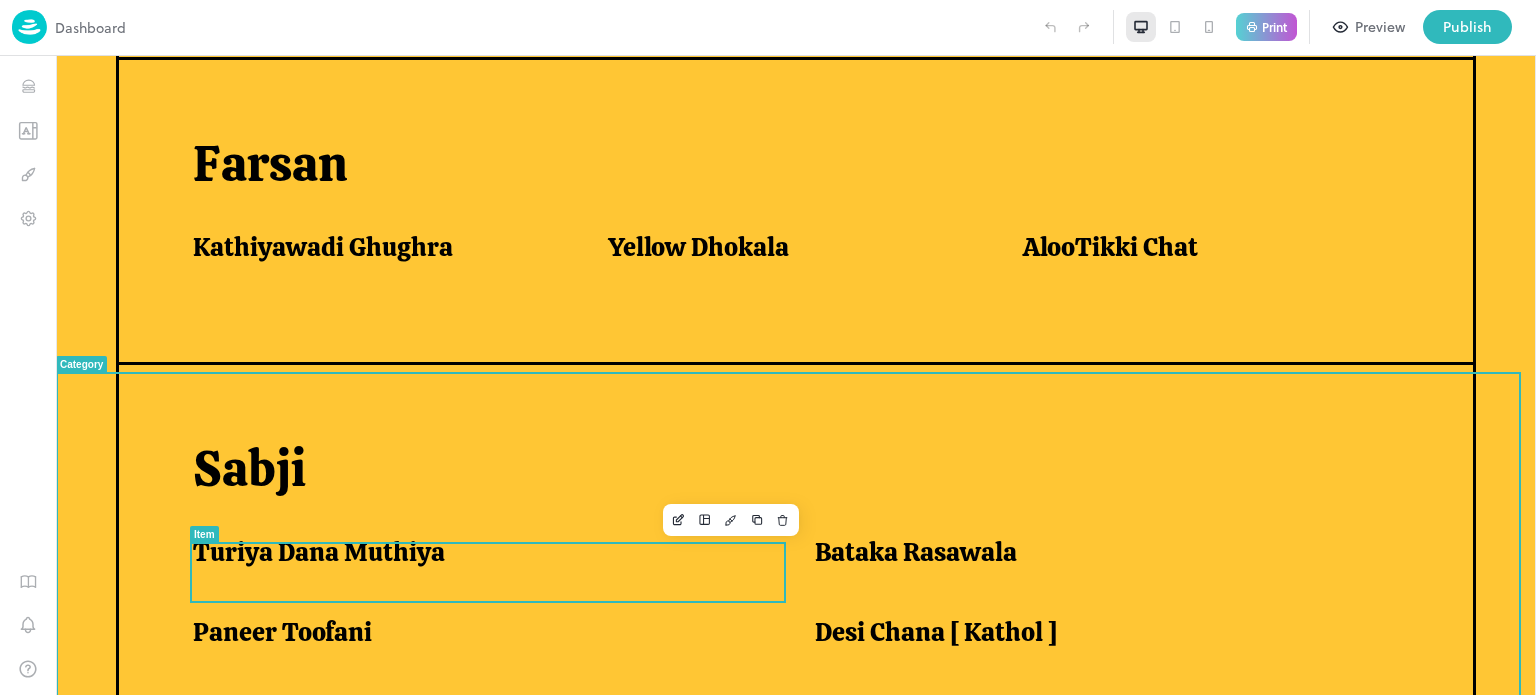 click on "Turiya Dana Muthiya" at bounding box center (479, 552) 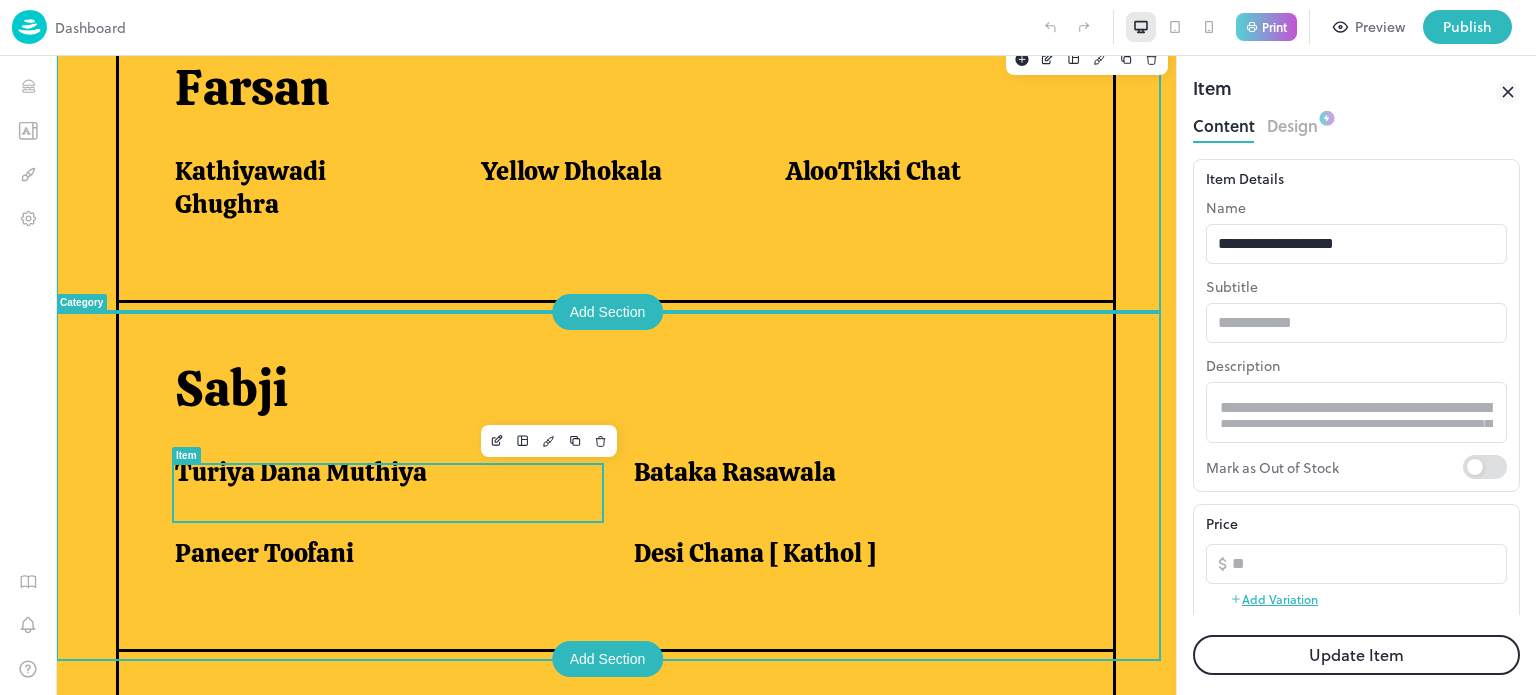 scroll, scrollTop: 1117, scrollLeft: 0, axis: vertical 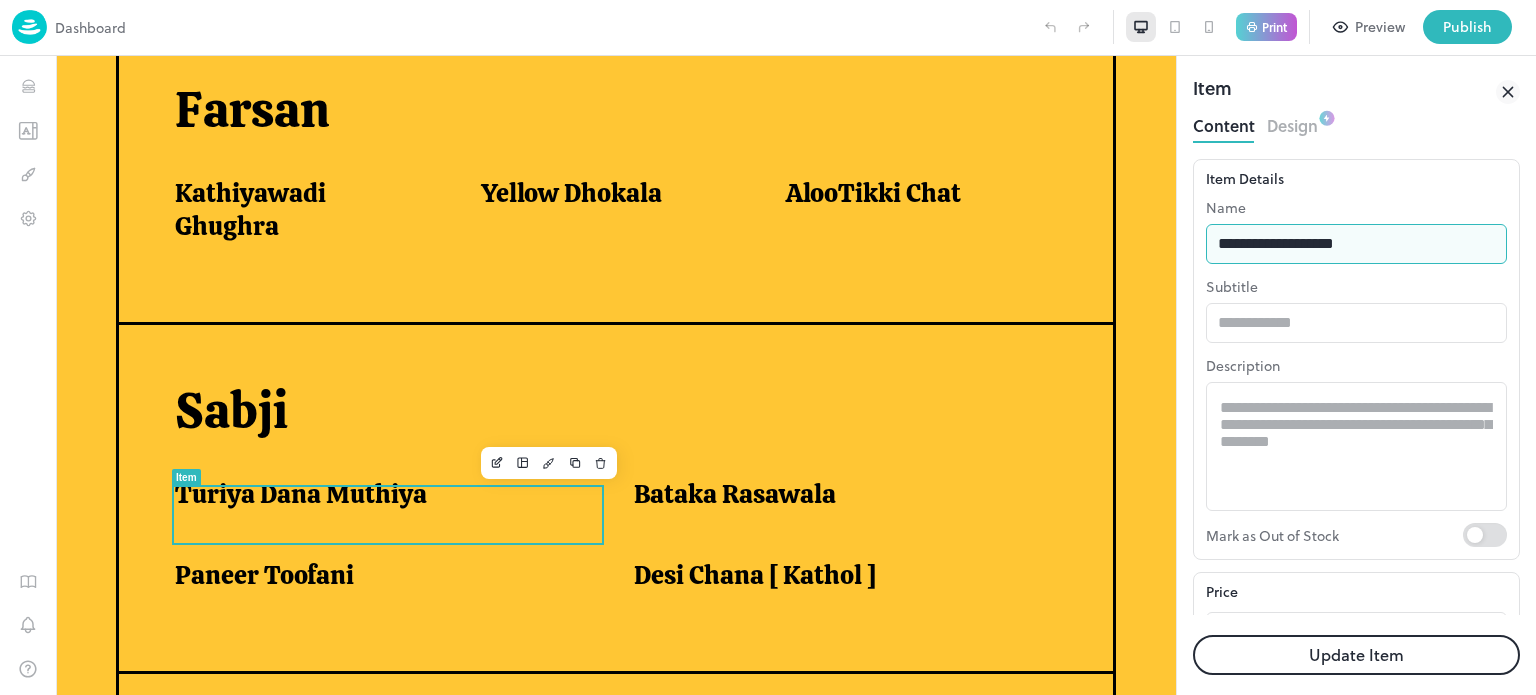 click on "**********" at bounding box center [1356, 244] 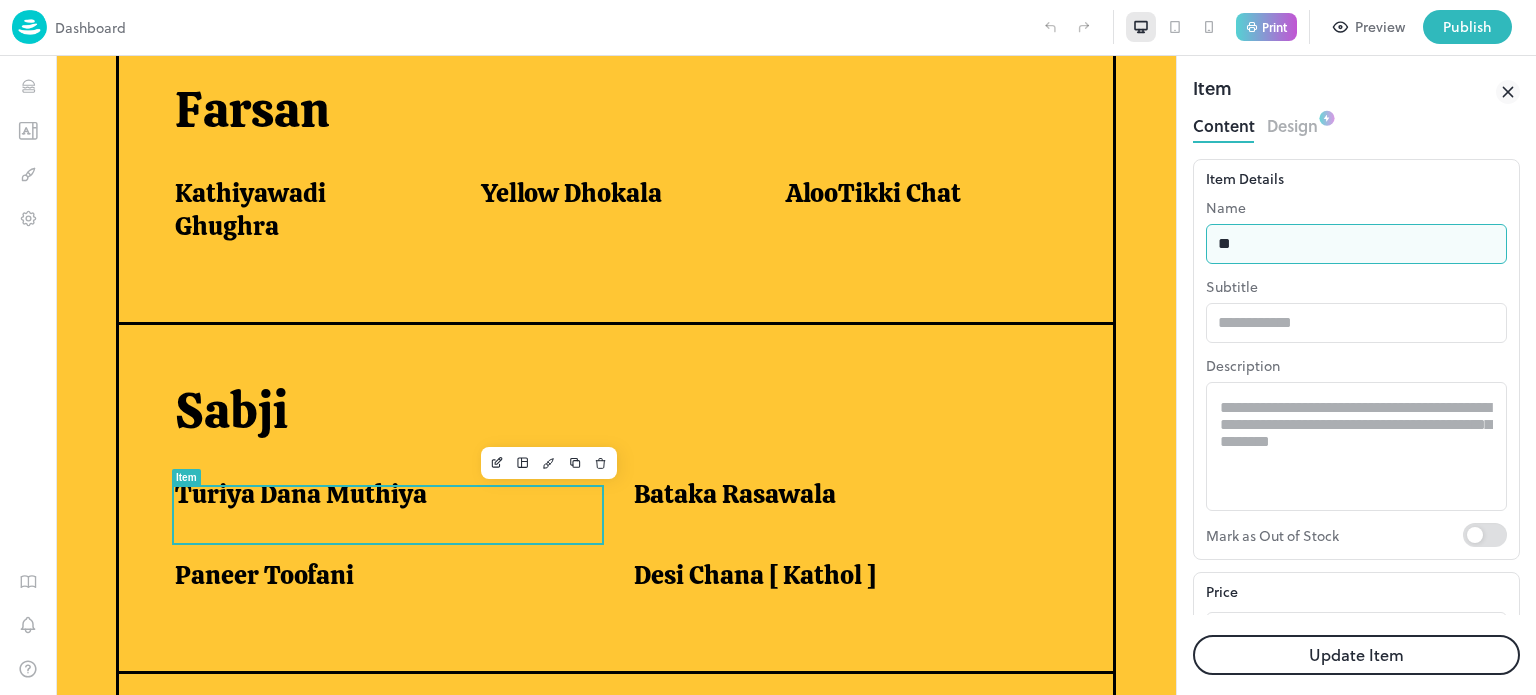 type on "*" 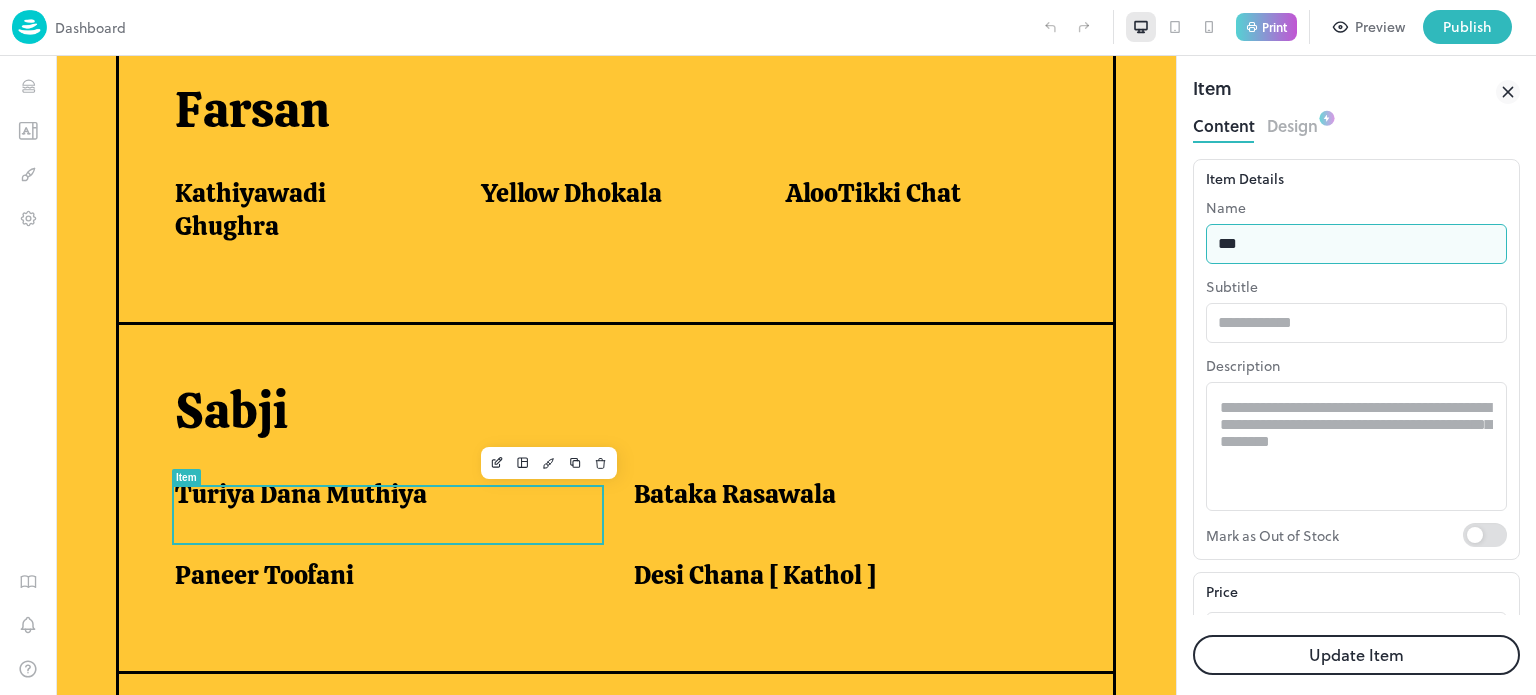 type on "**********" 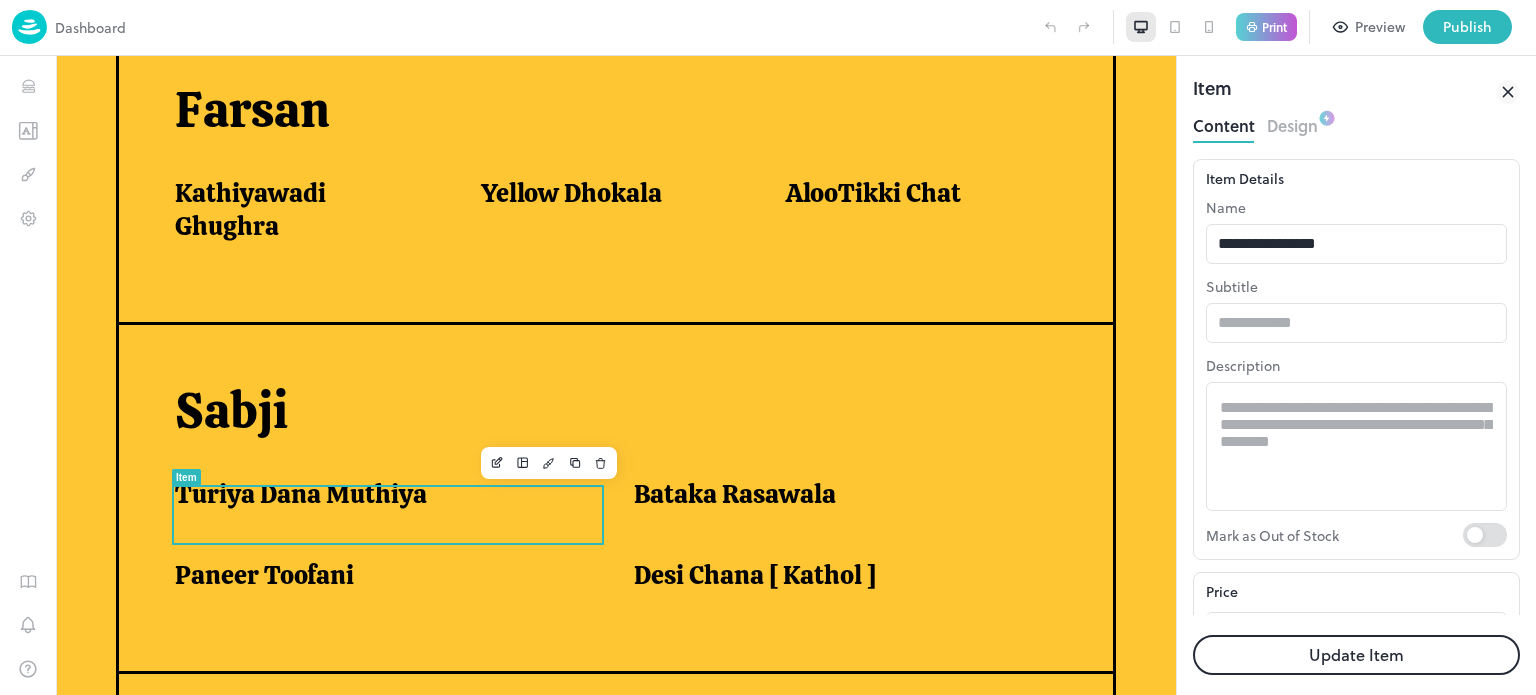 click on "Update Item" at bounding box center (1356, 655) 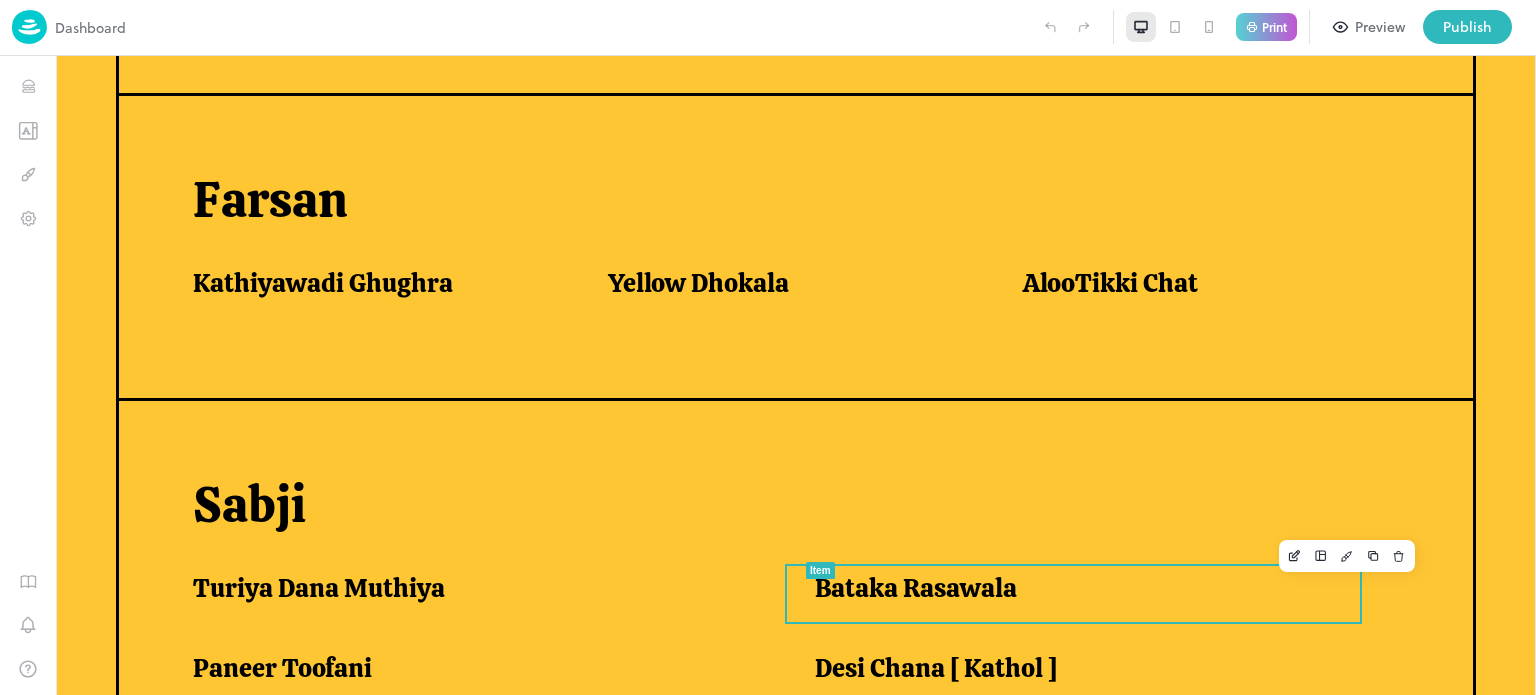 scroll, scrollTop: 1153, scrollLeft: 0, axis: vertical 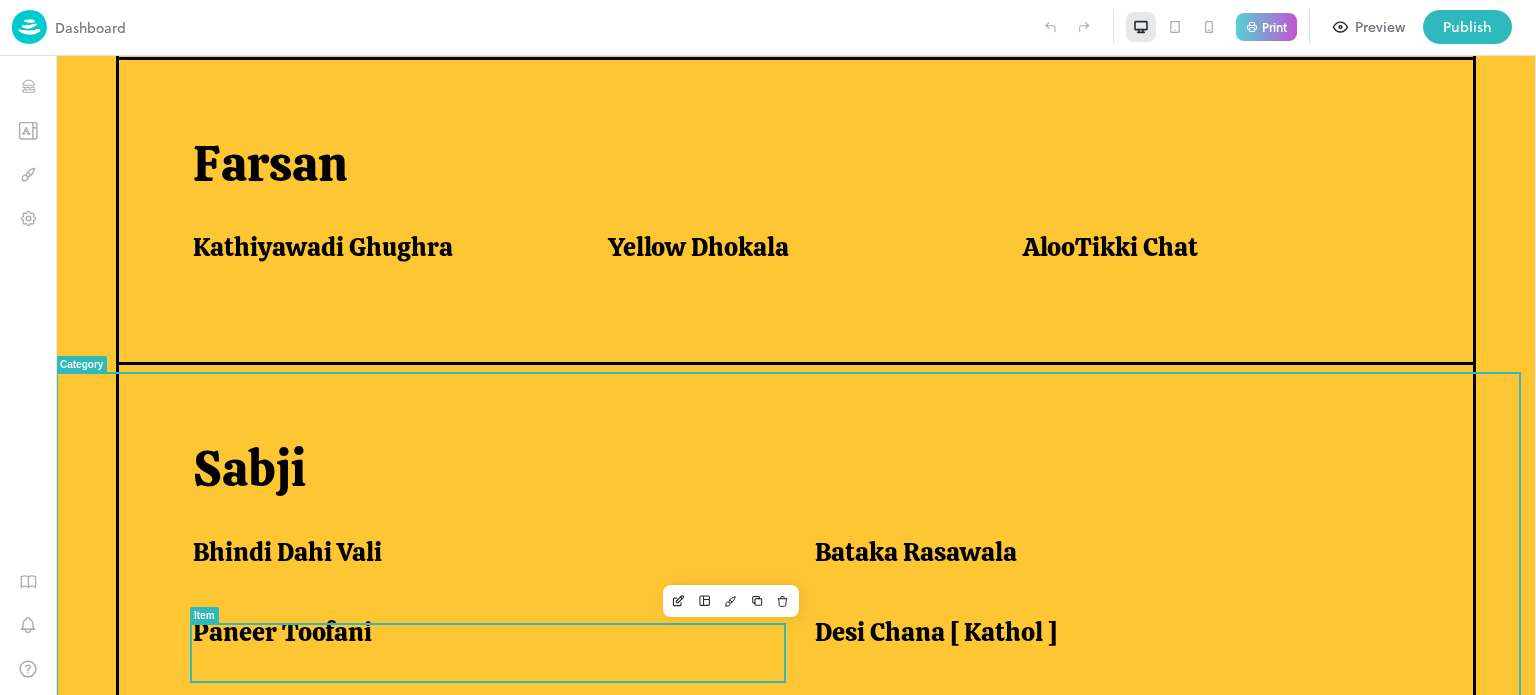 click on "Paneer Toofani" at bounding box center [479, 637] 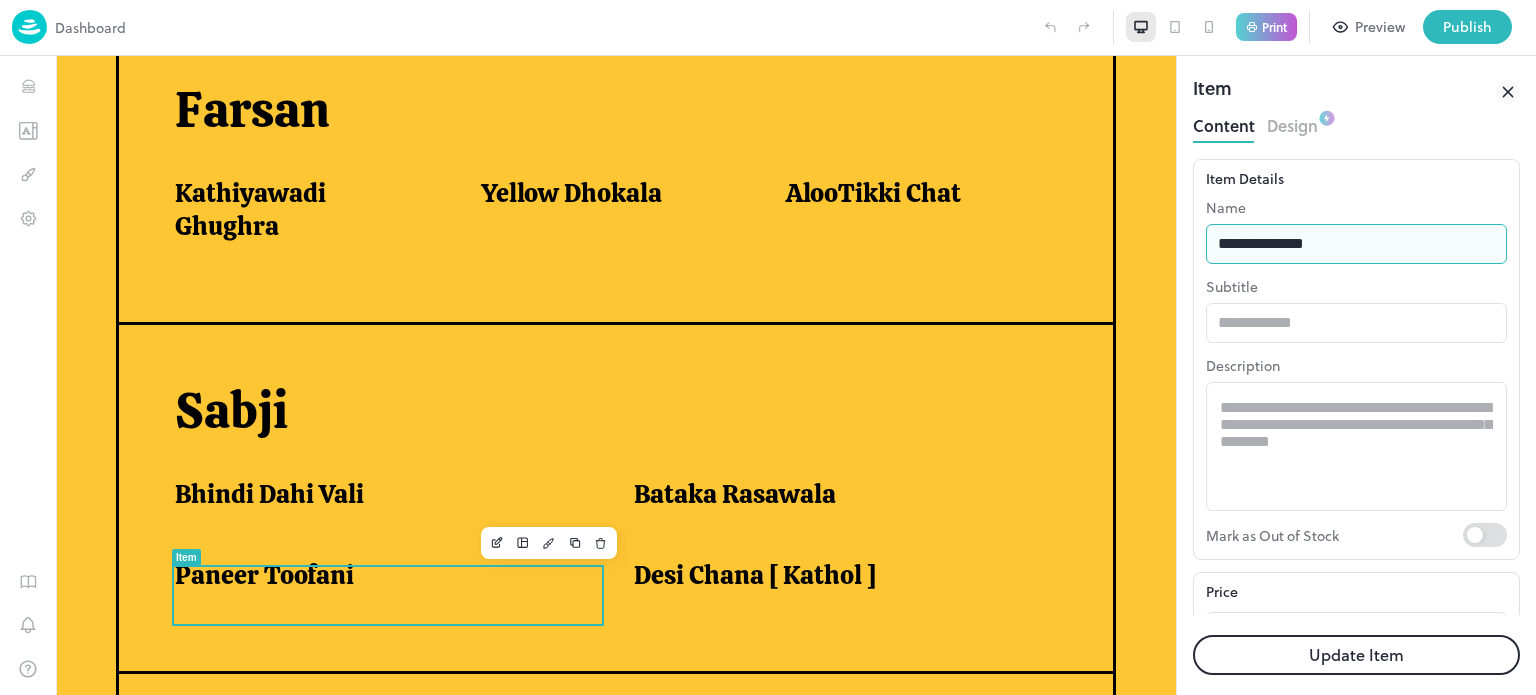 click on "**********" at bounding box center (1356, 244) 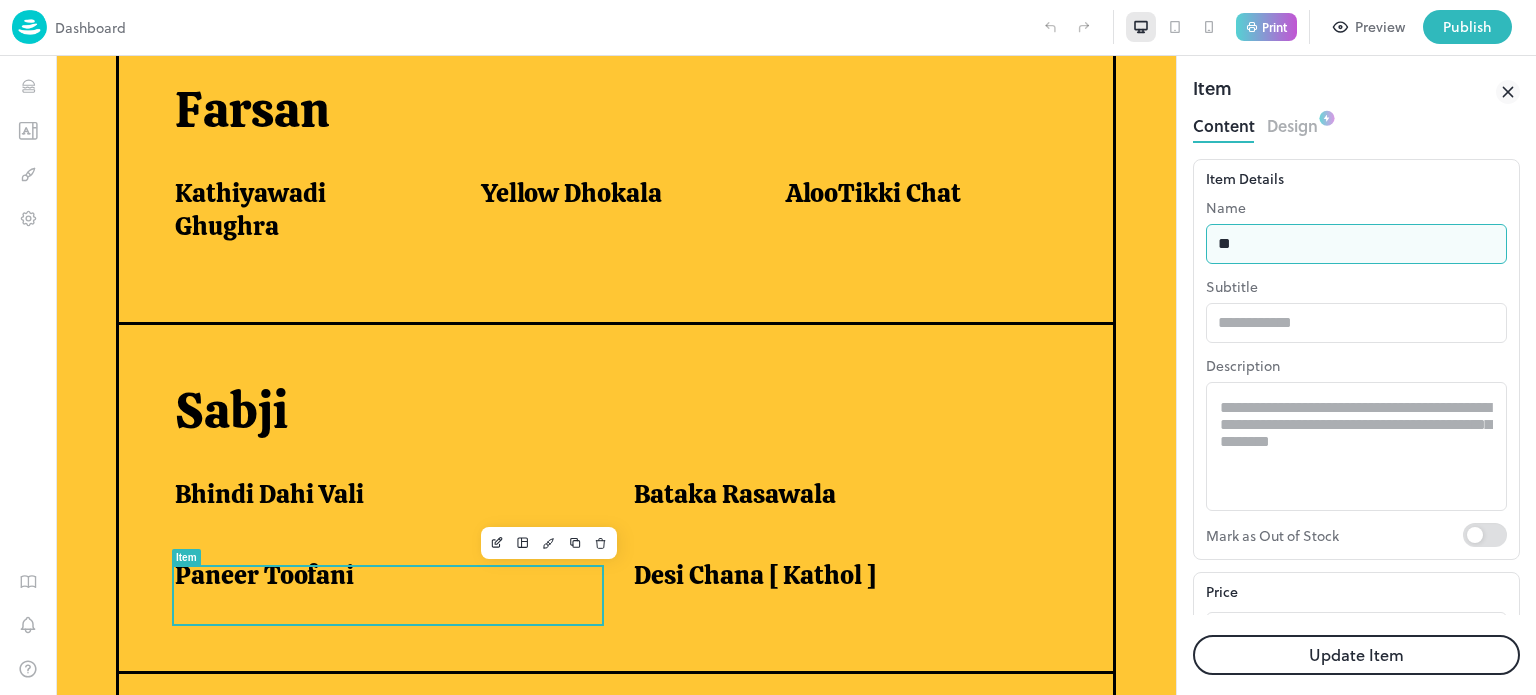 type on "*" 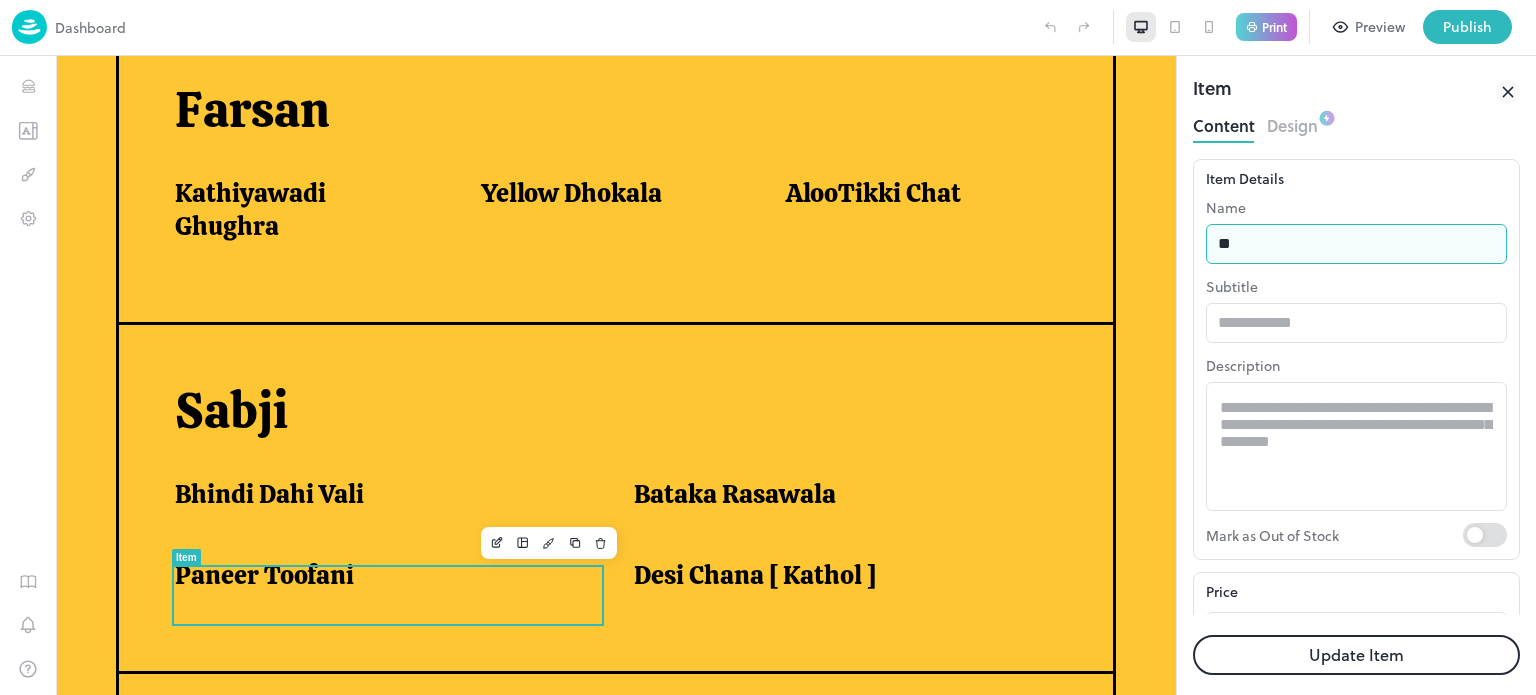 type on "**********" 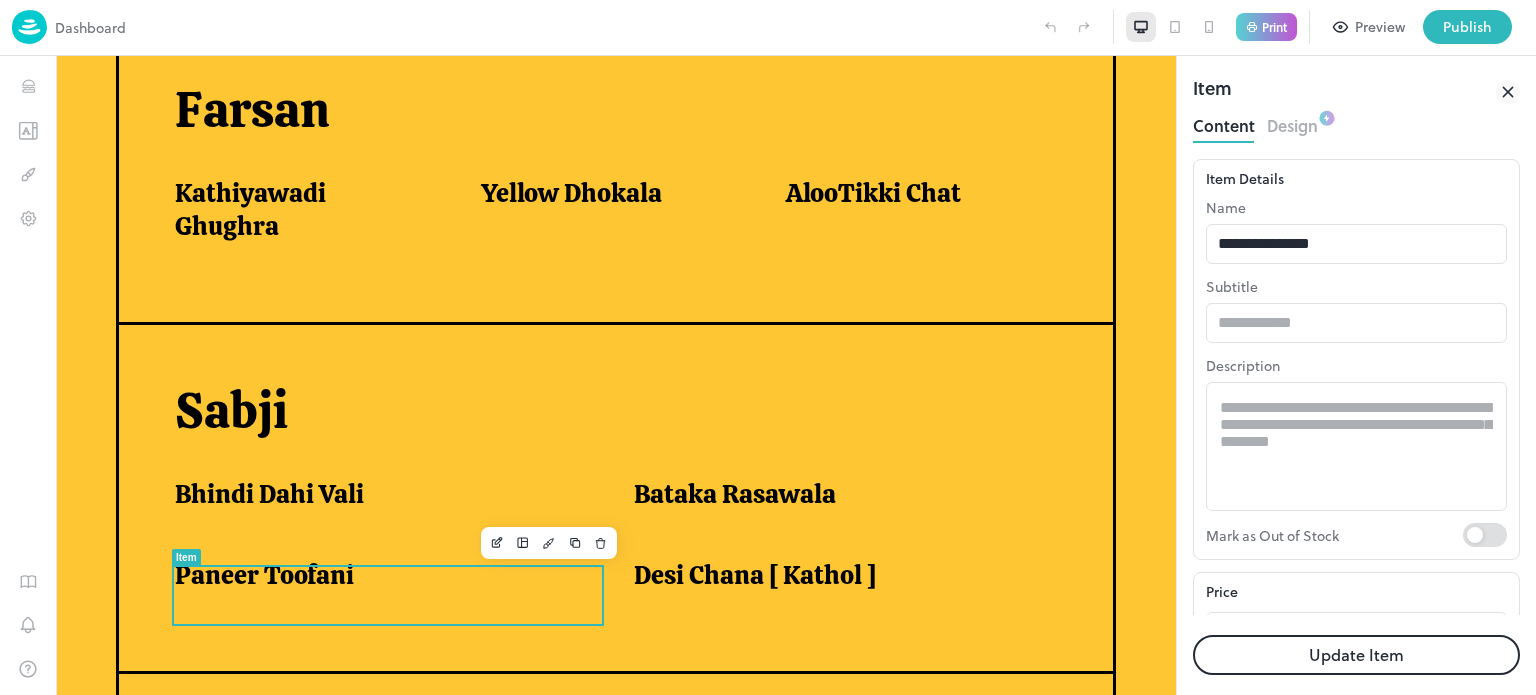 click on "Update Item" at bounding box center [1356, 655] 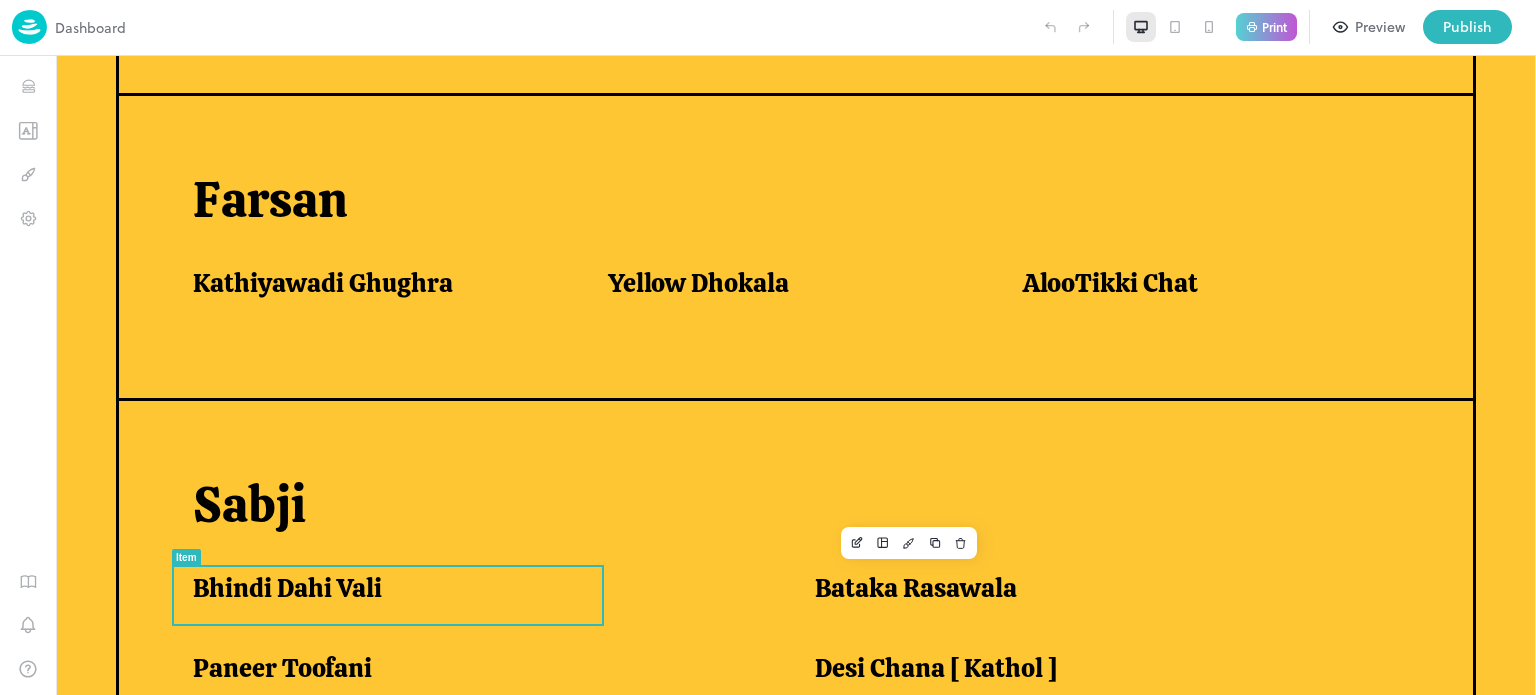 scroll, scrollTop: 1153, scrollLeft: 0, axis: vertical 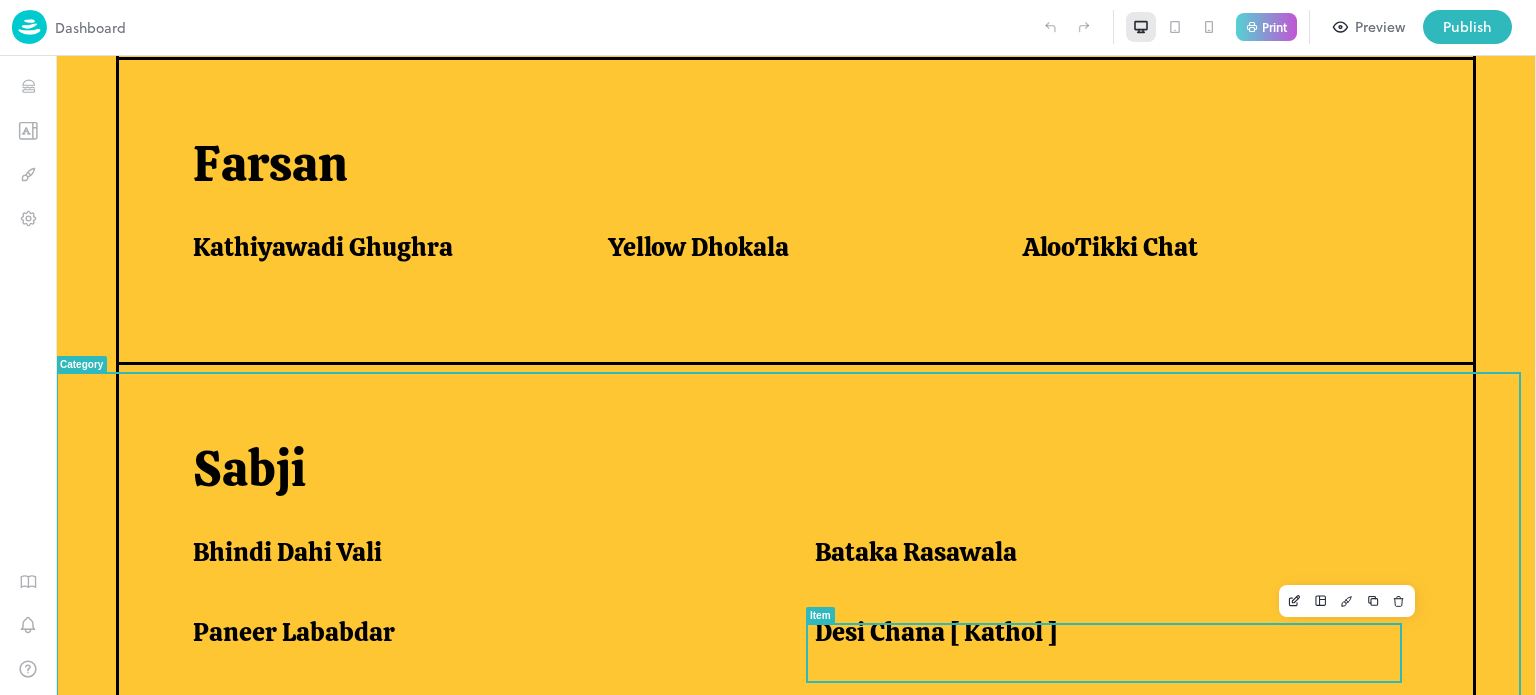 click on "Desi Chana [ Kathol ]" at bounding box center [936, 632] 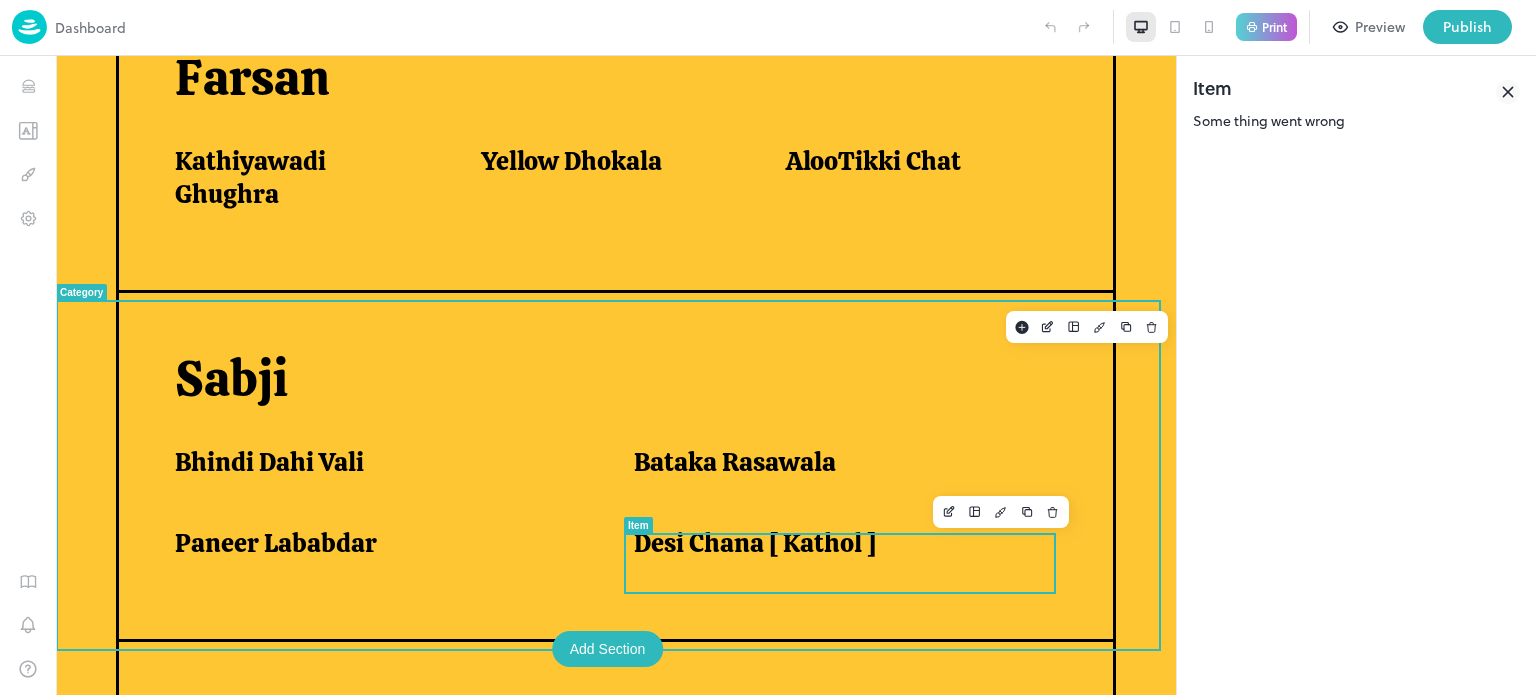 scroll, scrollTop: 1117, scrollLeft: 0, axis: vertical 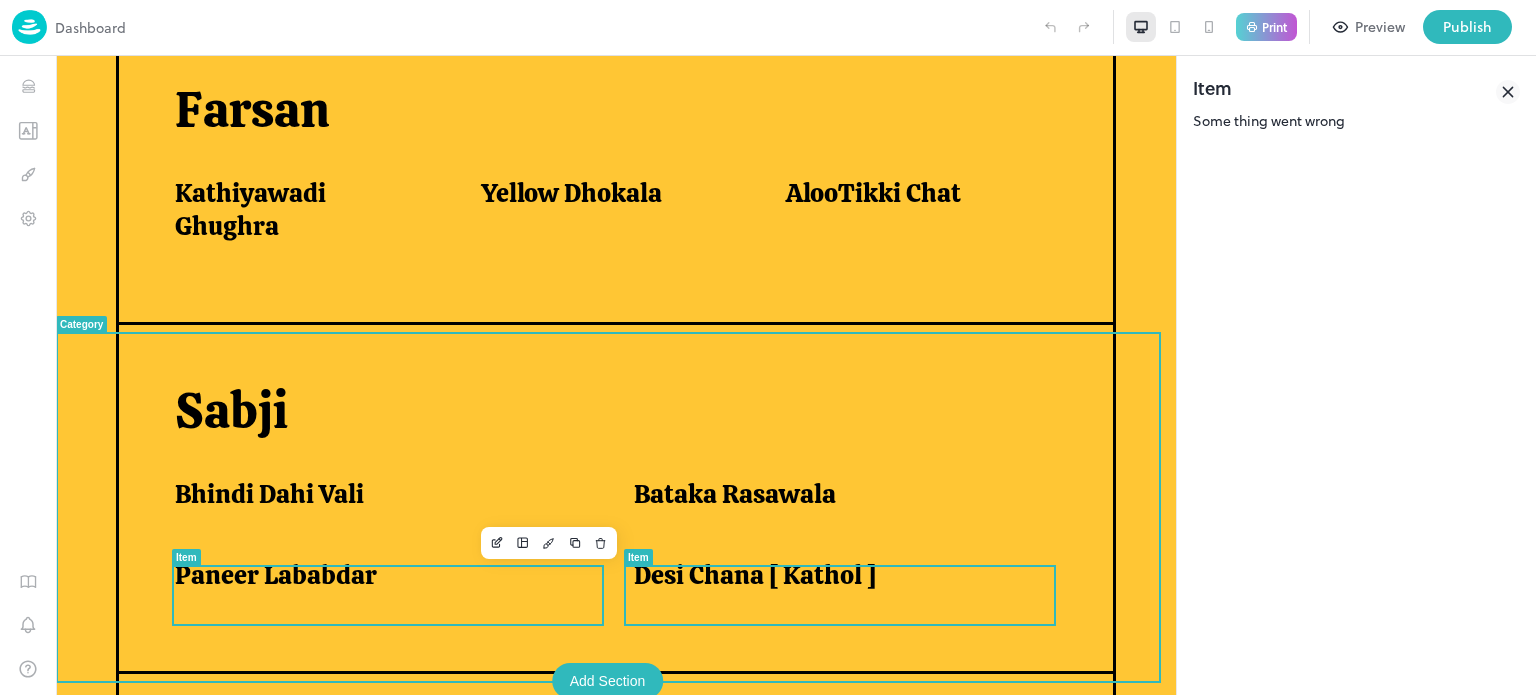 click on "Paneer Lababdar" at bounding box center [380, 575] 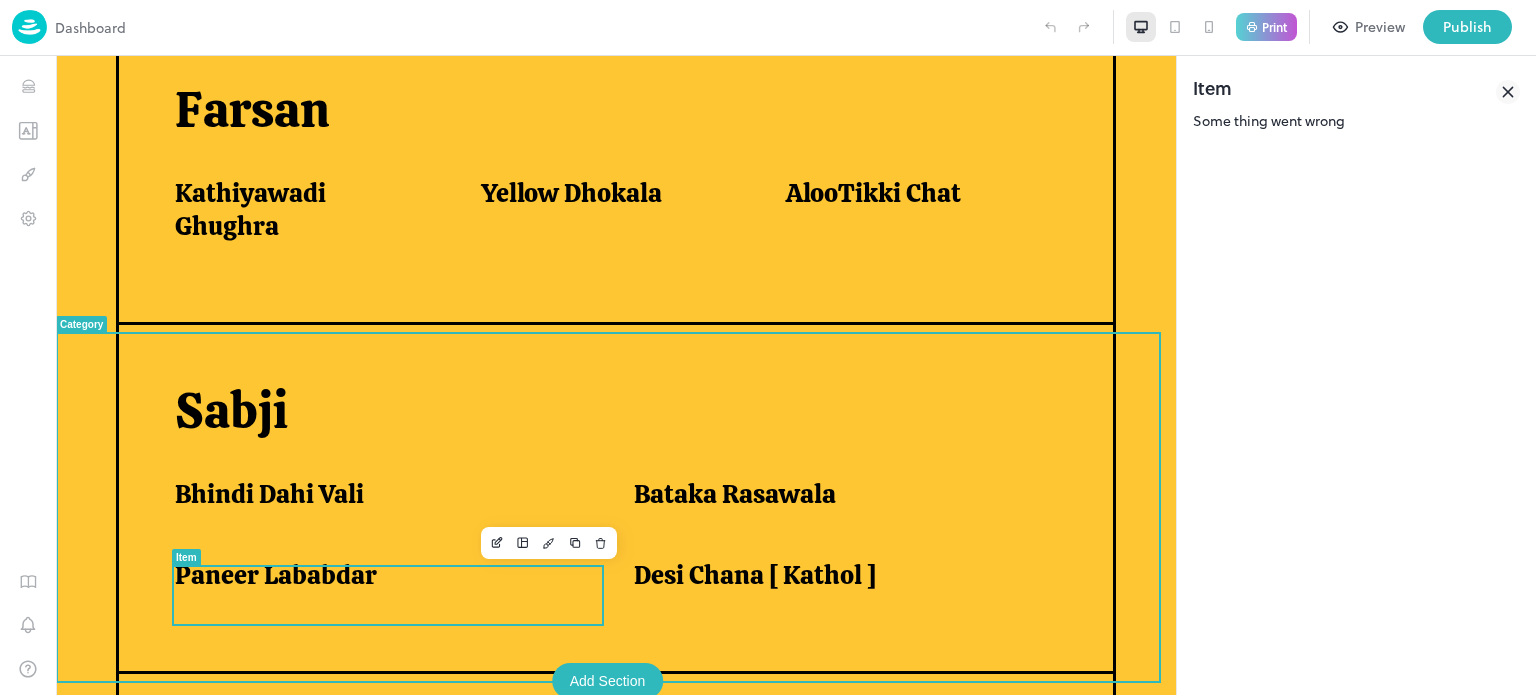 click on "Paneer Lababdar" at bounding box center (380, 575) 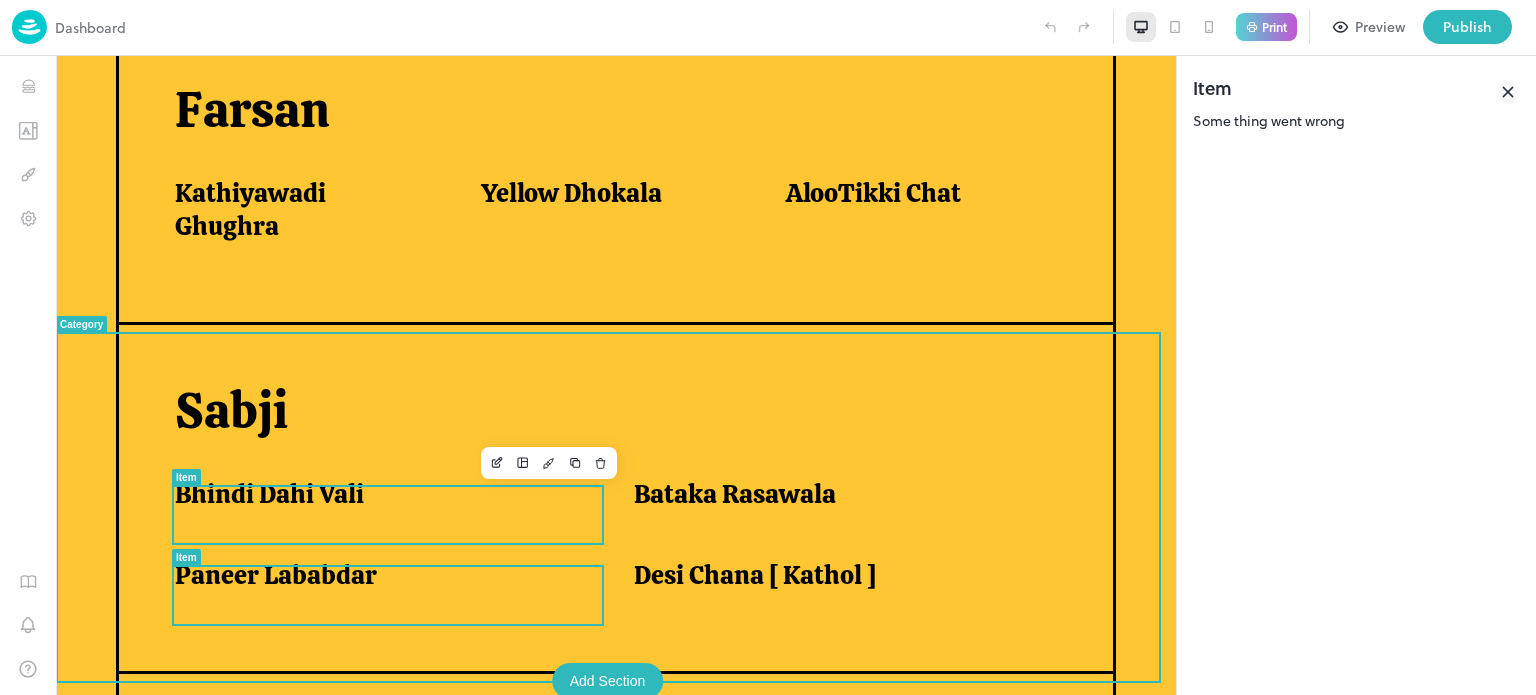 click on "Bhindi Dahi Vali" at bounding box center (269, 494) 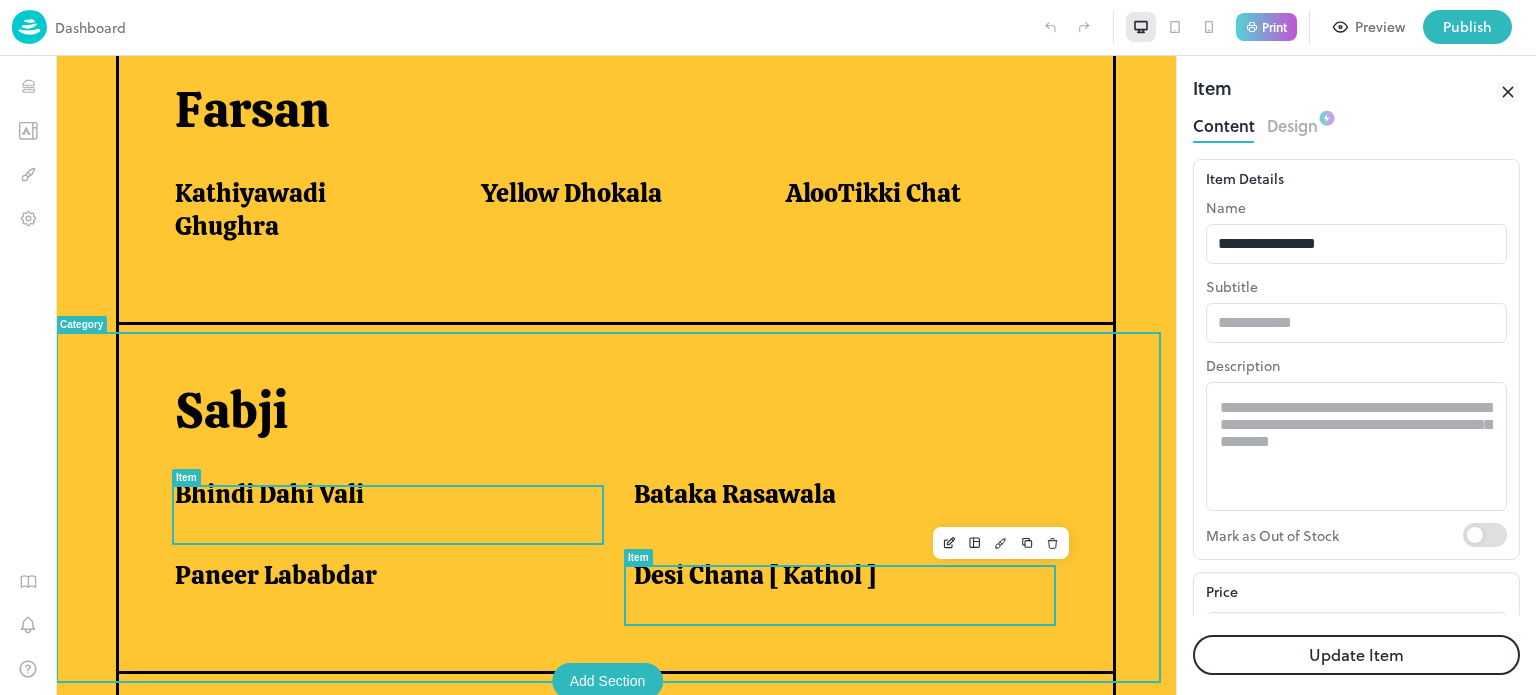 click on "Desi Chana [ Kathol ]" at bounding box center (755, 575) 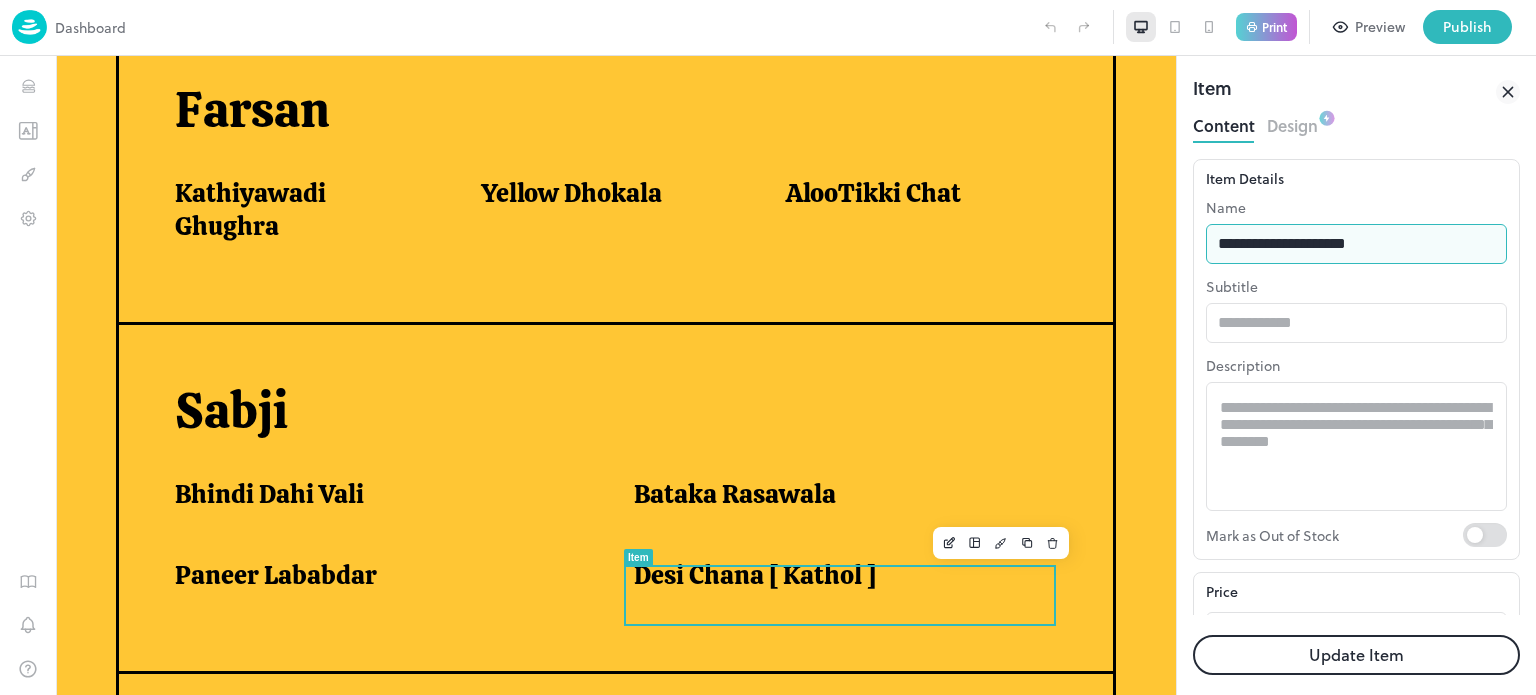 click on "**********" at bounding box center (1356, 244) 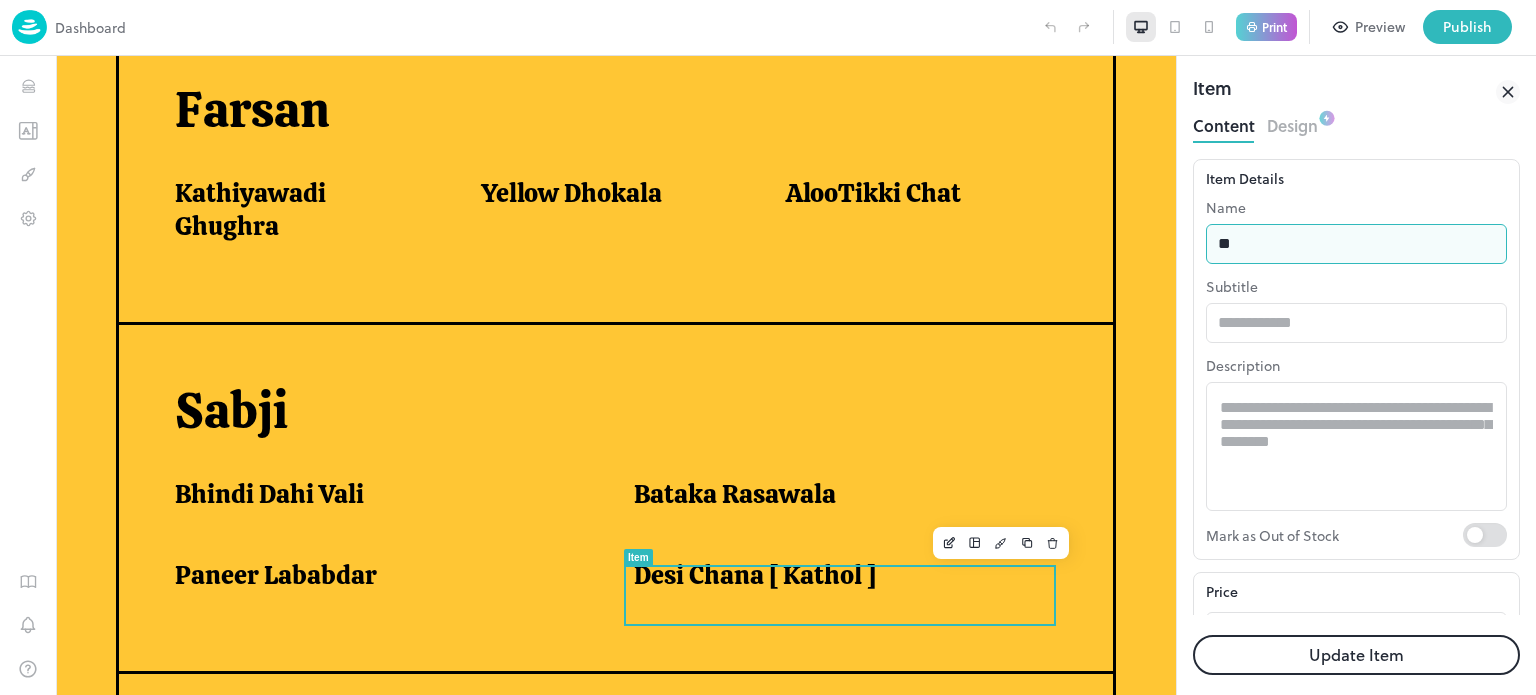 type on "*" 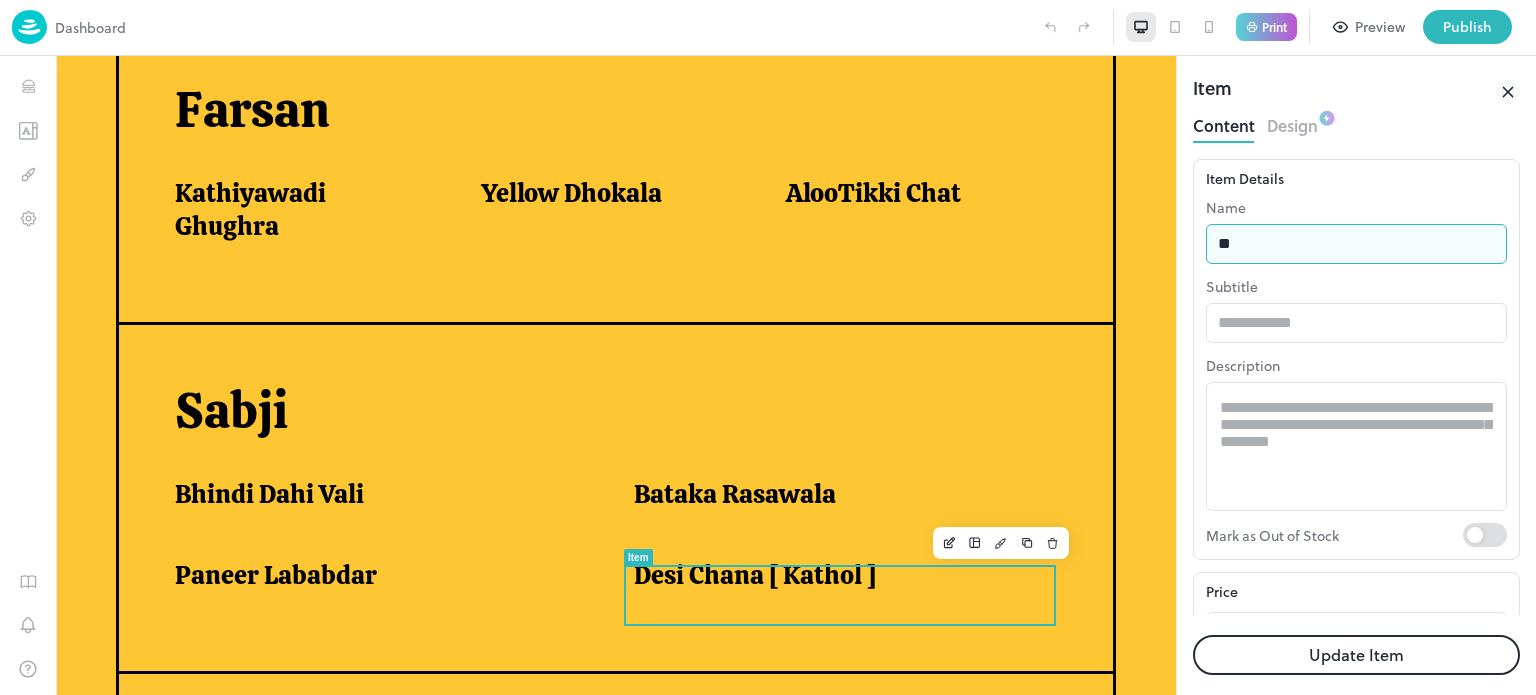 type on "*" 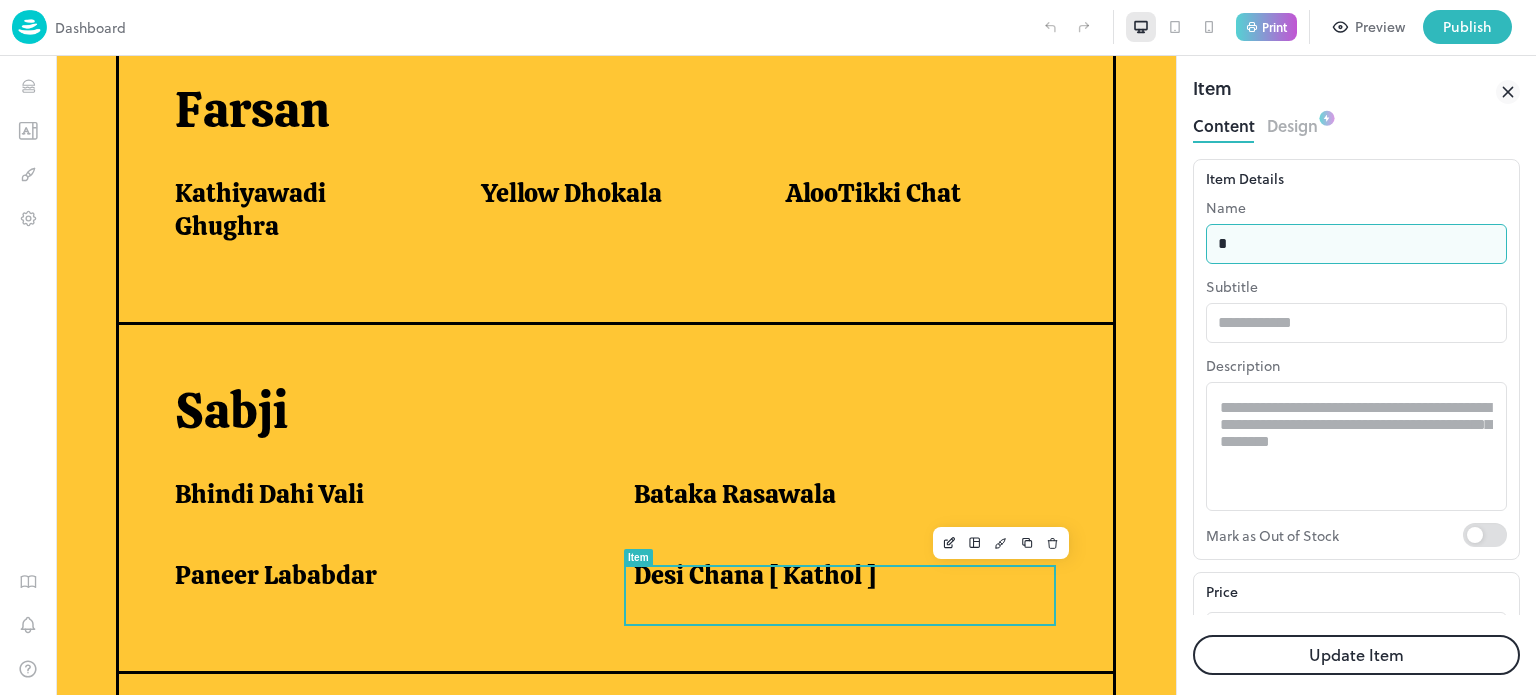 type on "**********" 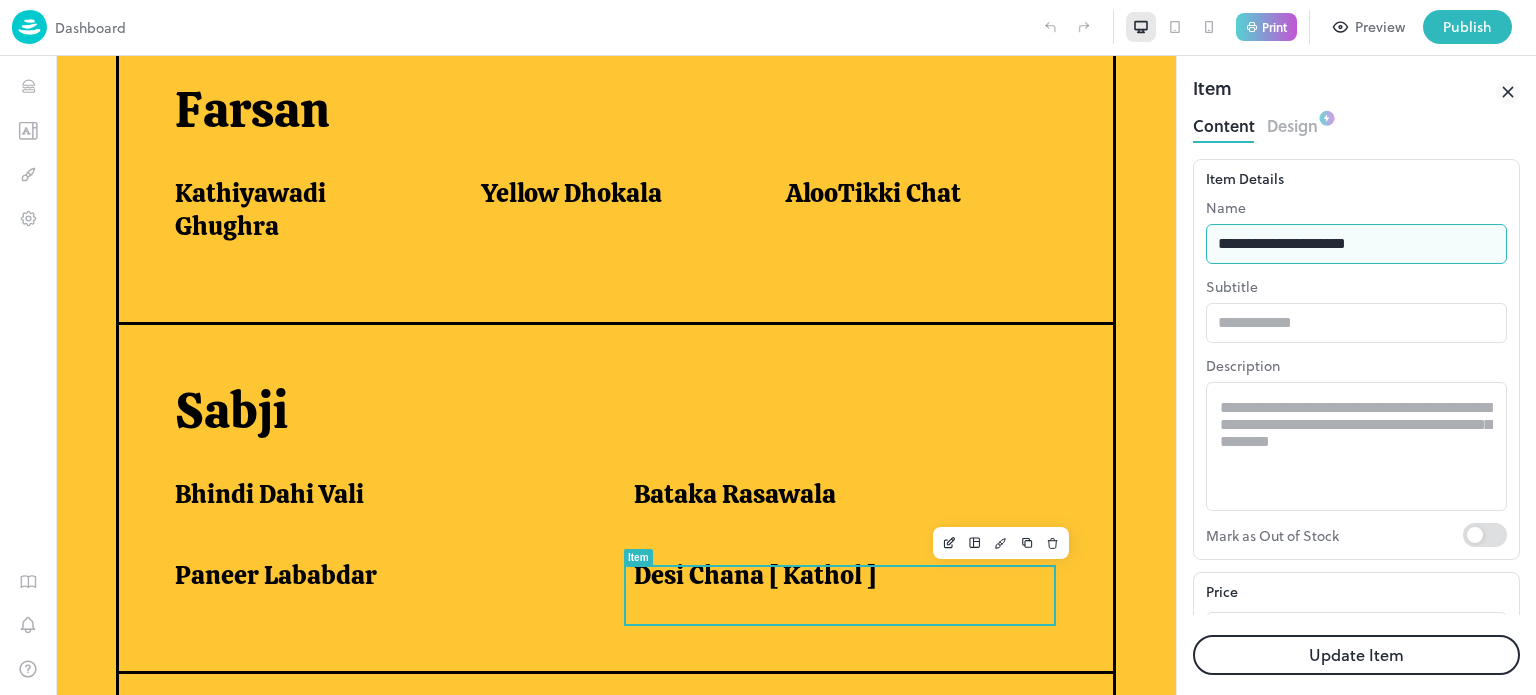 click on "Update Item" at bounding box center (1356, 655) 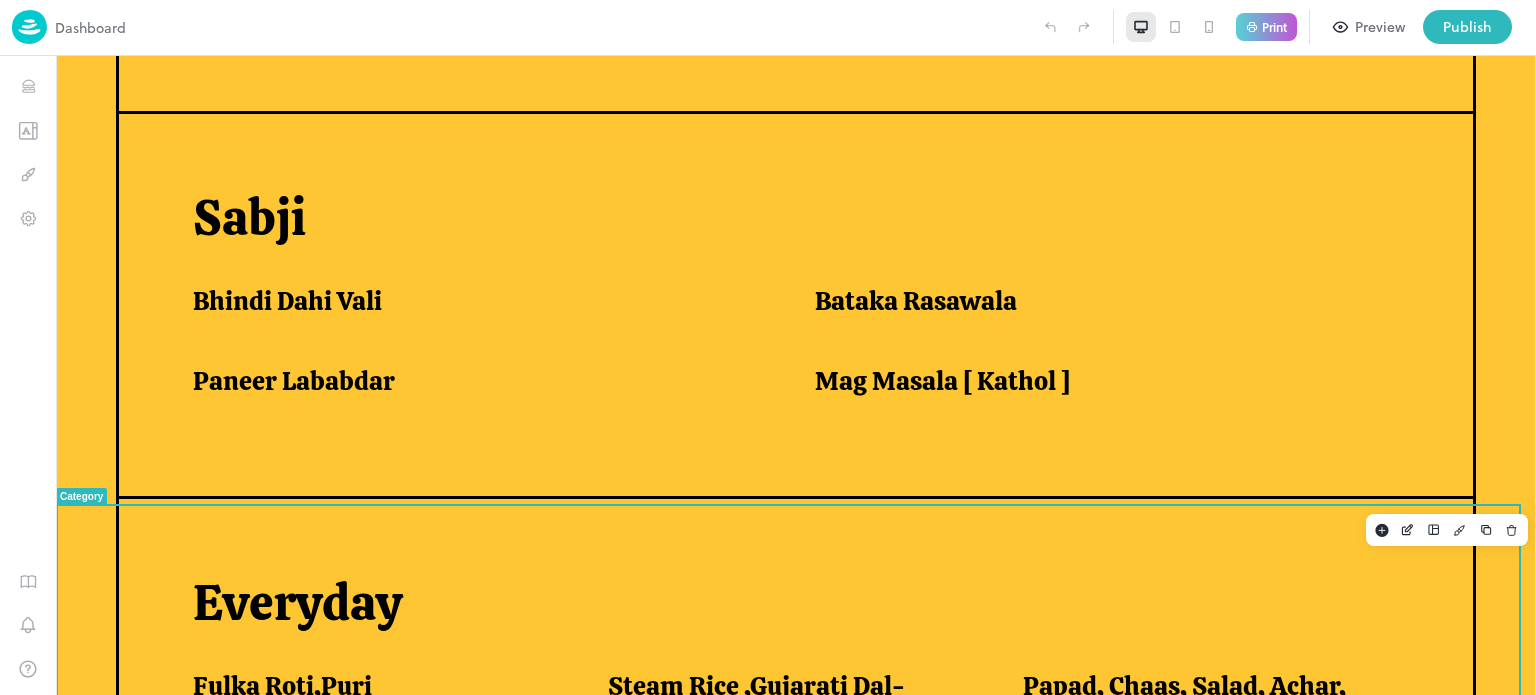 scroll, scrollTop: 1620, scrollLeft: 0, axis: vertical 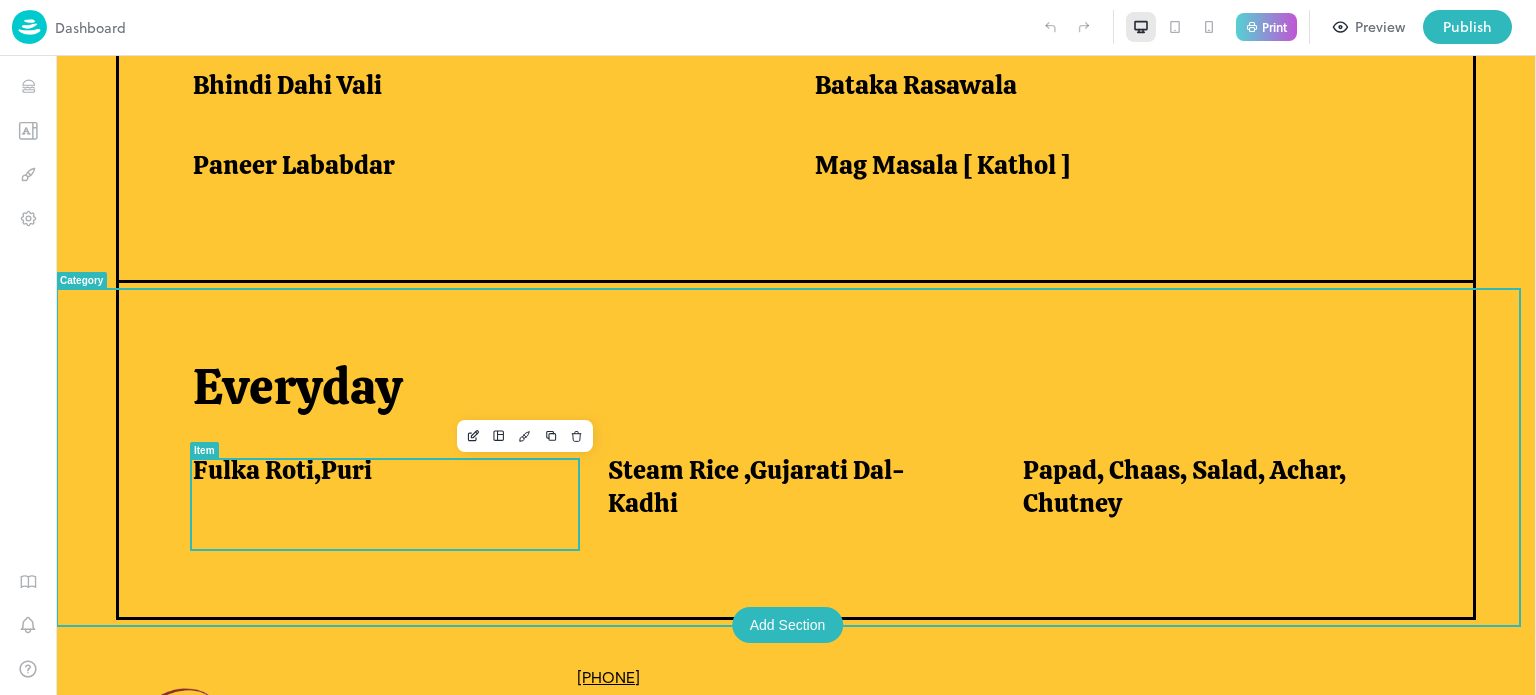 click on "Fulka Roti,Puri" at bounding box center [376, 475] 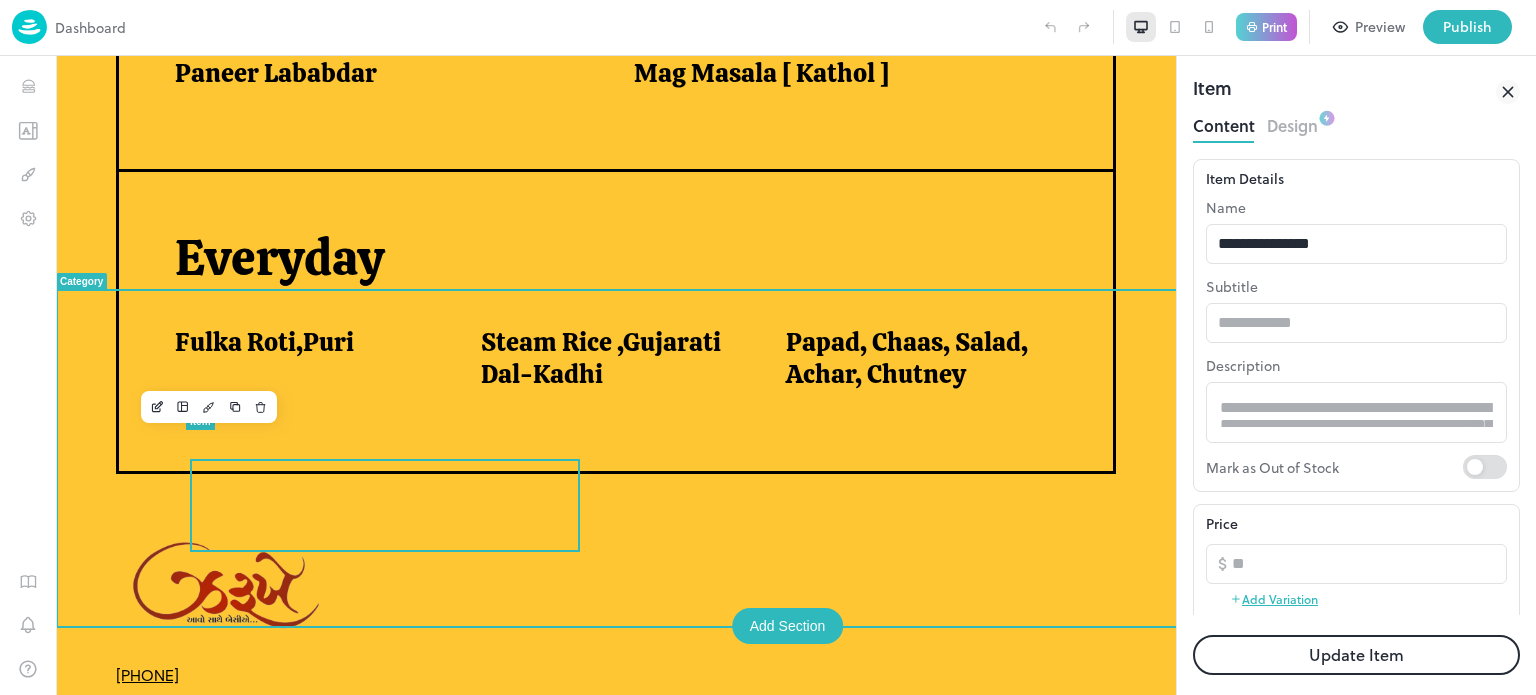 scroll, scrollTop: 1553, scrollLeft: 0, axis: vertical 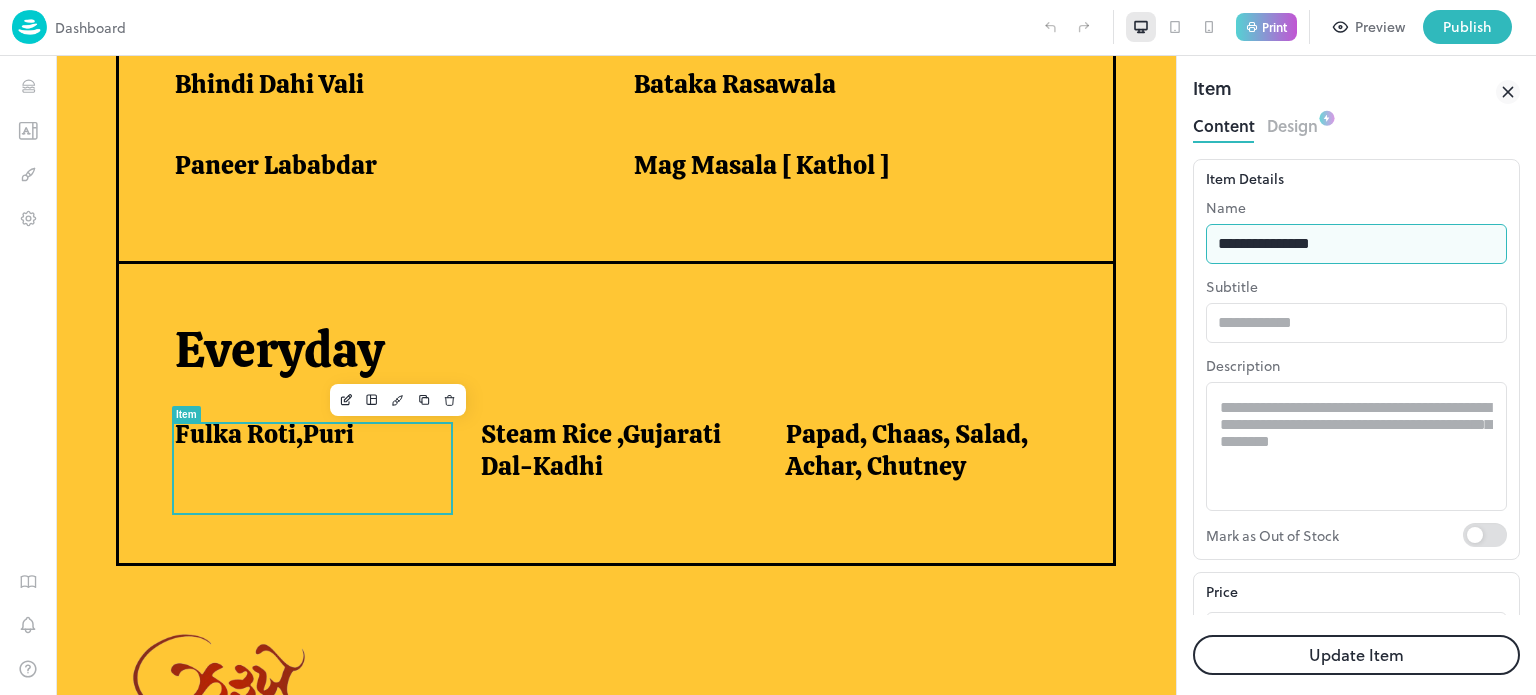 click on "**********" at bounding box center (1356, 244) 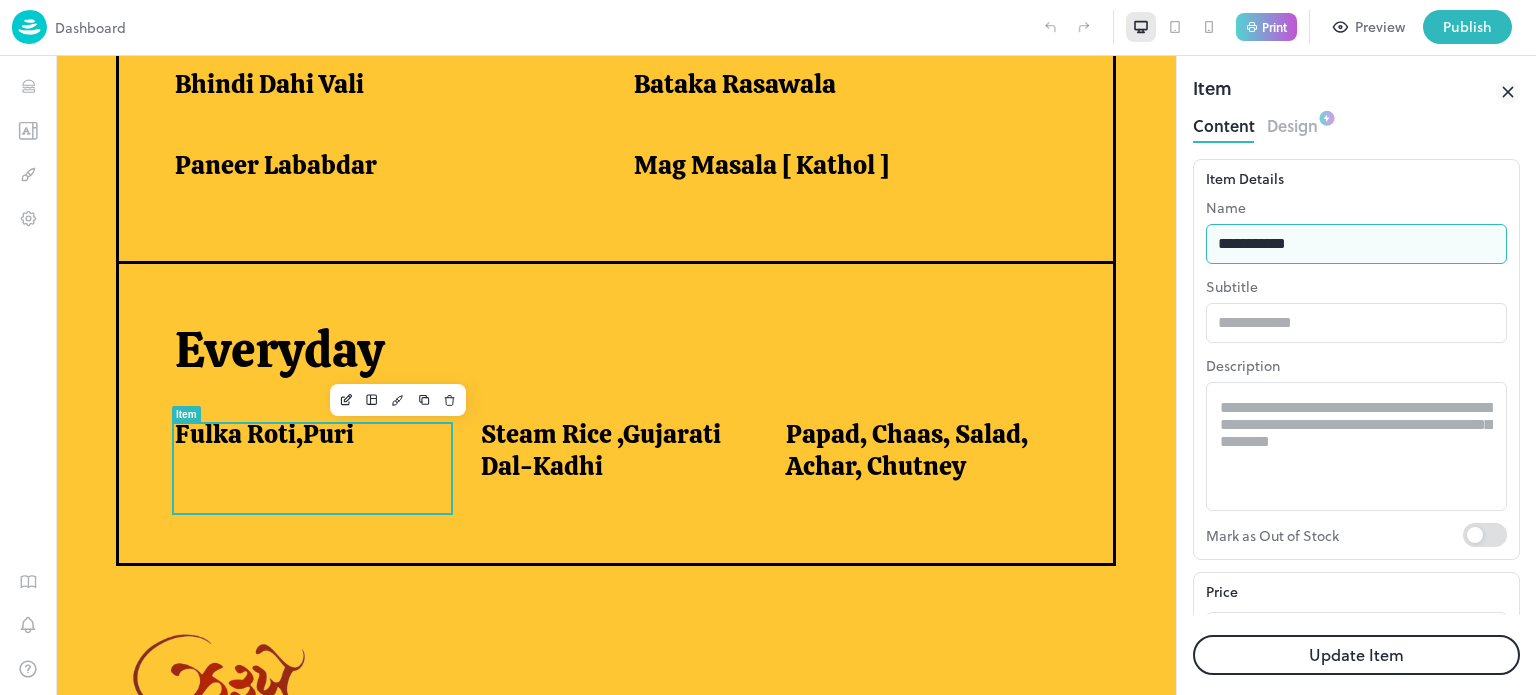 type on "**********" 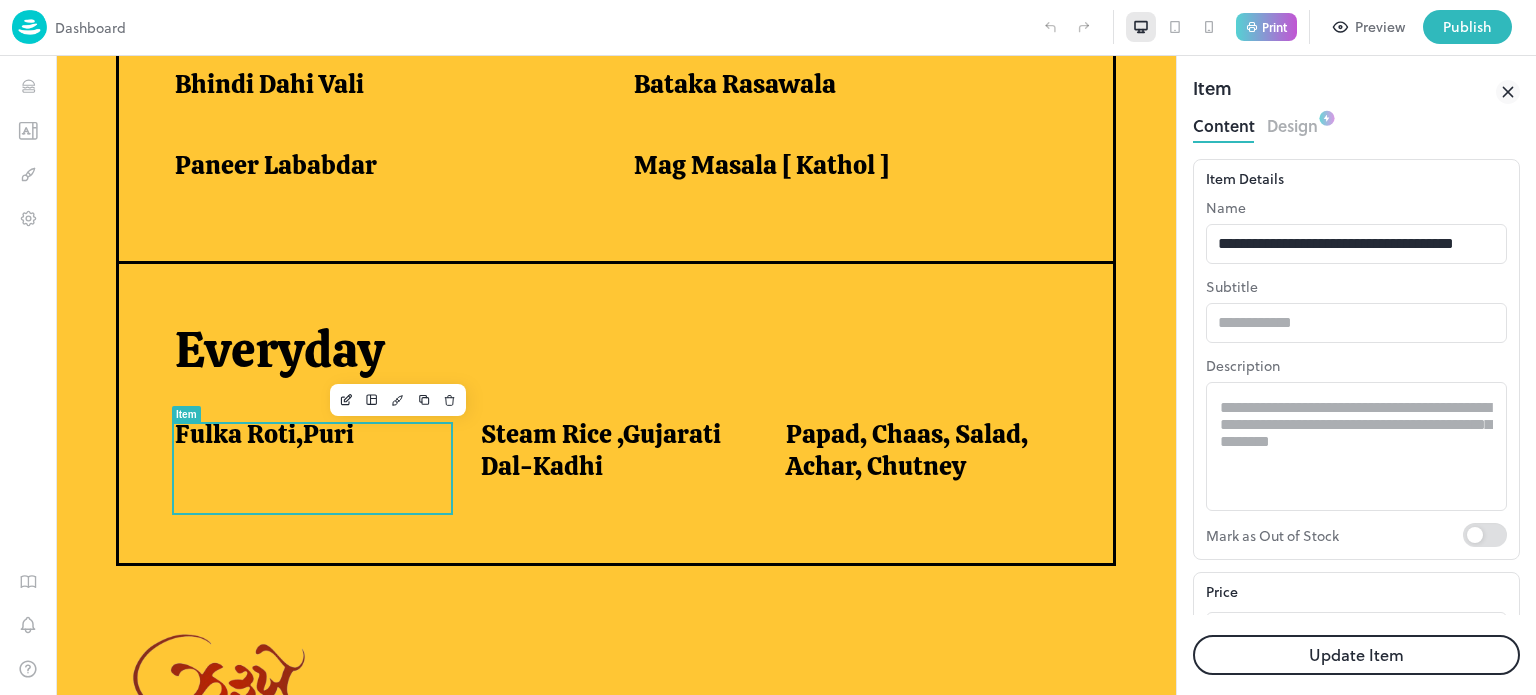 click on "Update Item" at bounding box center (1356, 655) 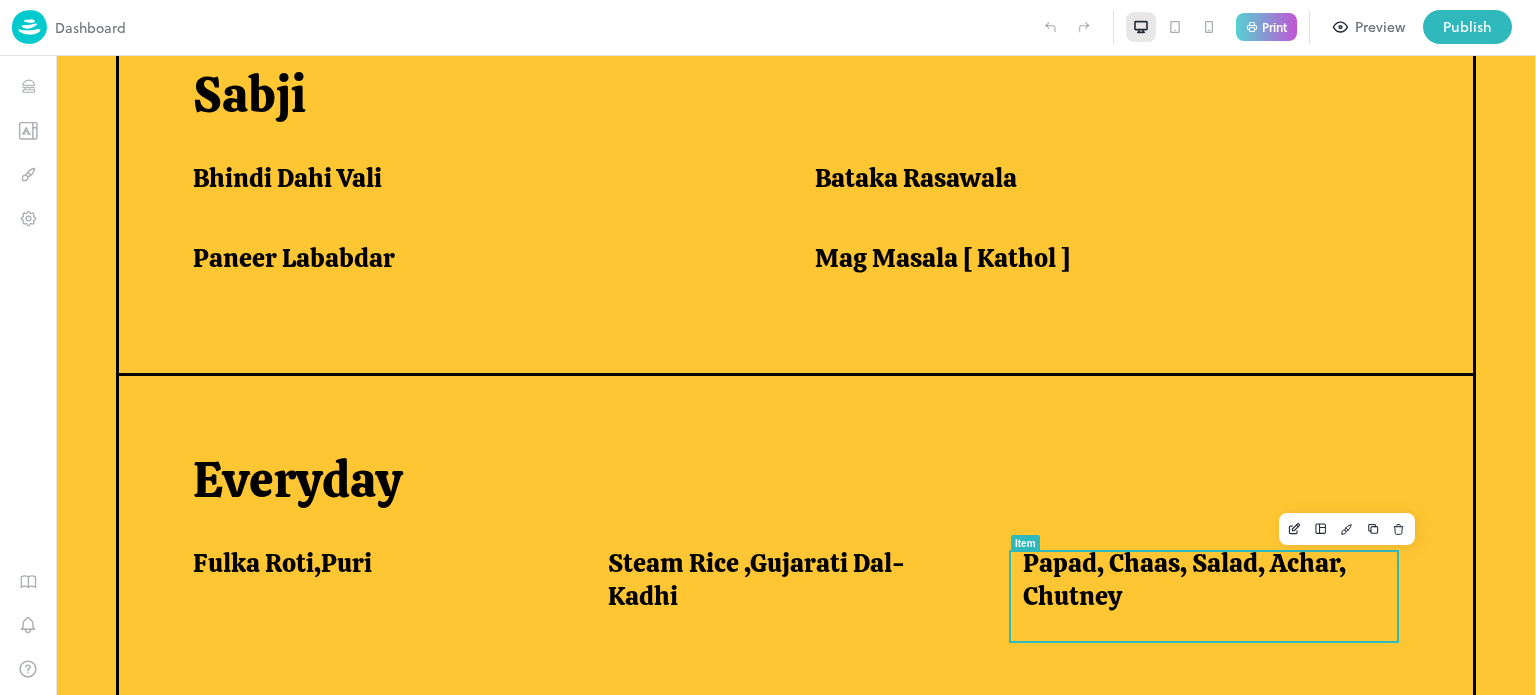 scroll, scrollTop: 1620, scrollLeft: 0, axis: vertical 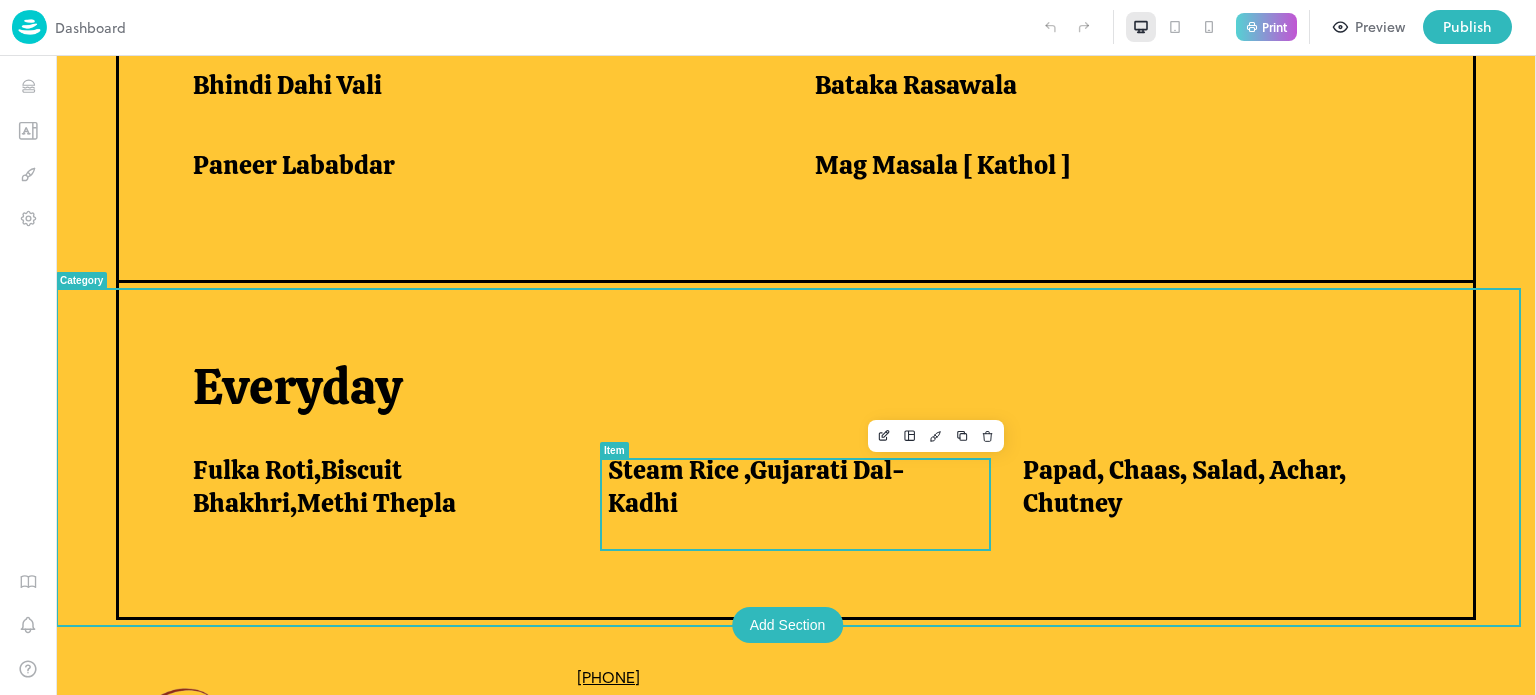click on "Steam Rice ,Gujarati Dal-Kadhi" at bounding box center [791, 486] 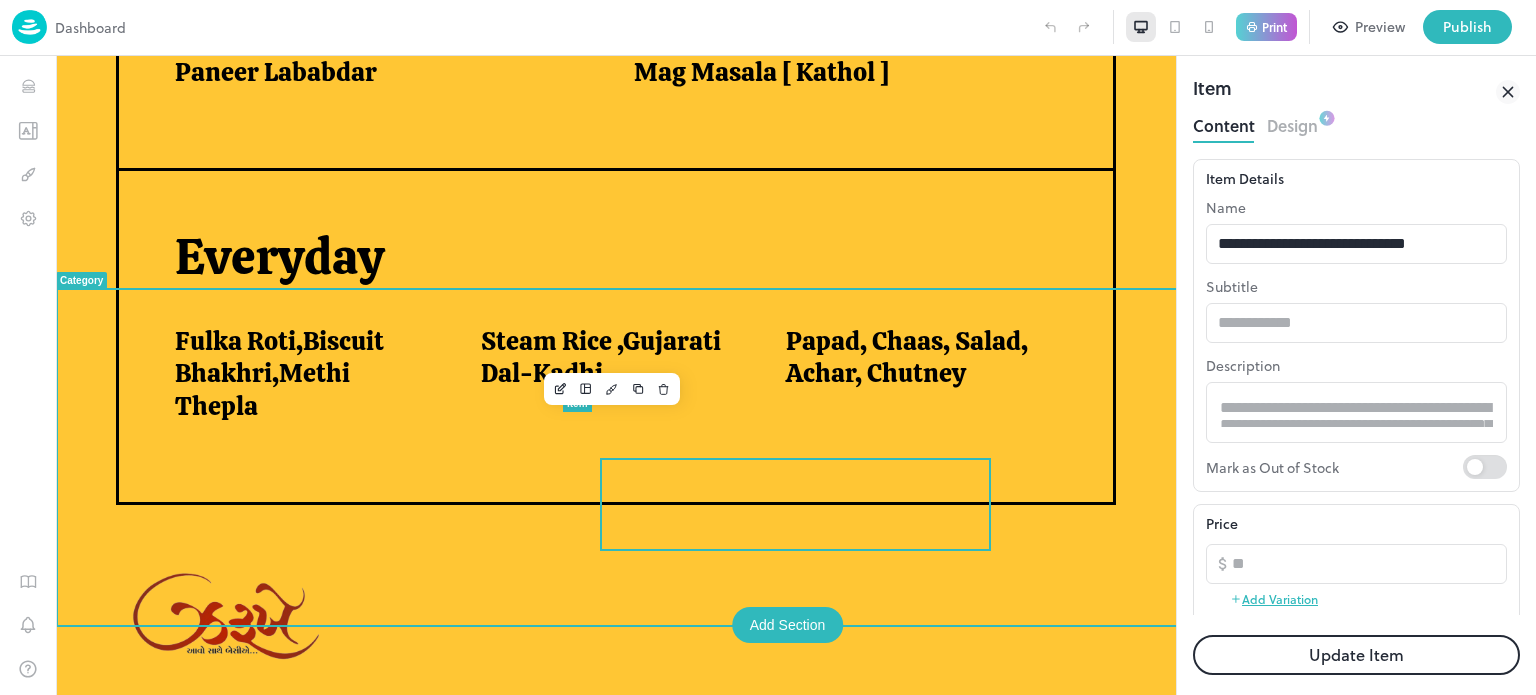 scroll, scrollTop: 1524, scrollLeft: 0, axis: vertical 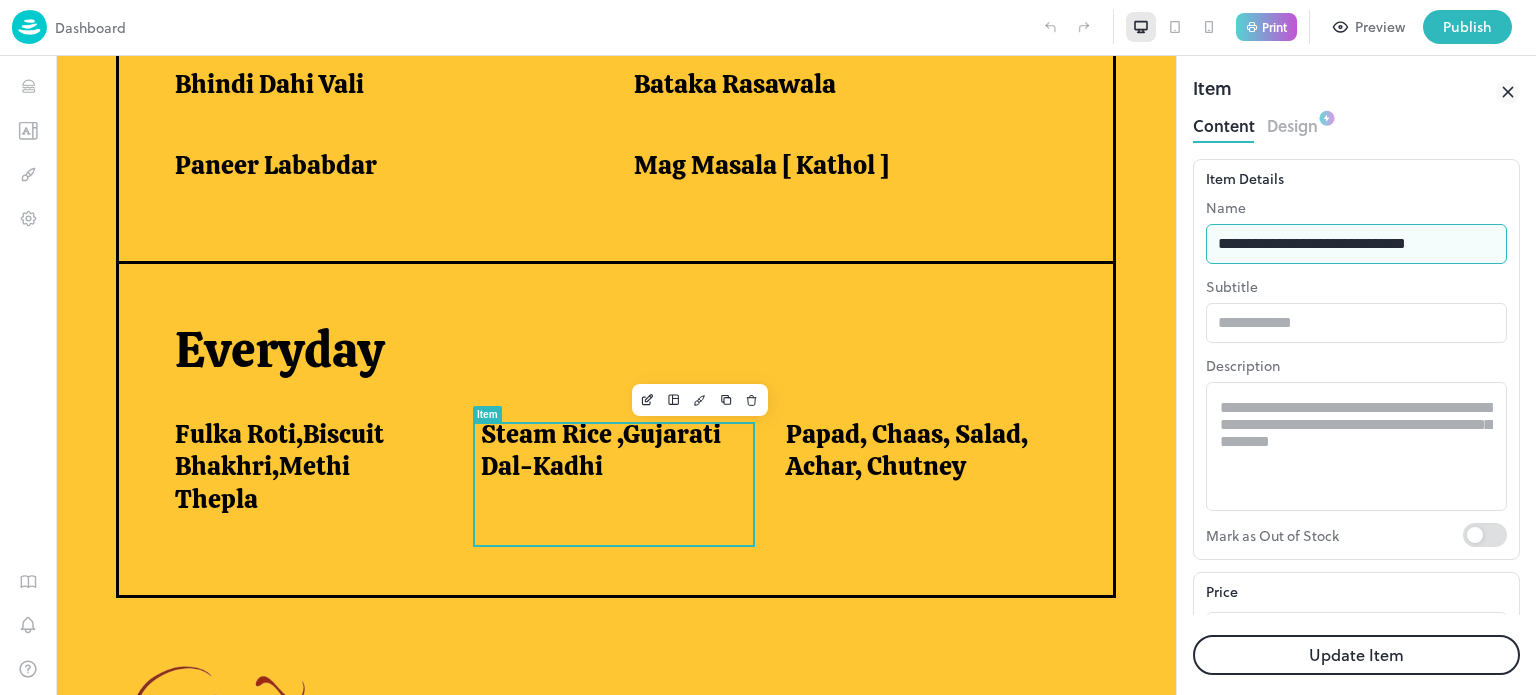 click on "**********" at bounding box center (1356, 244) 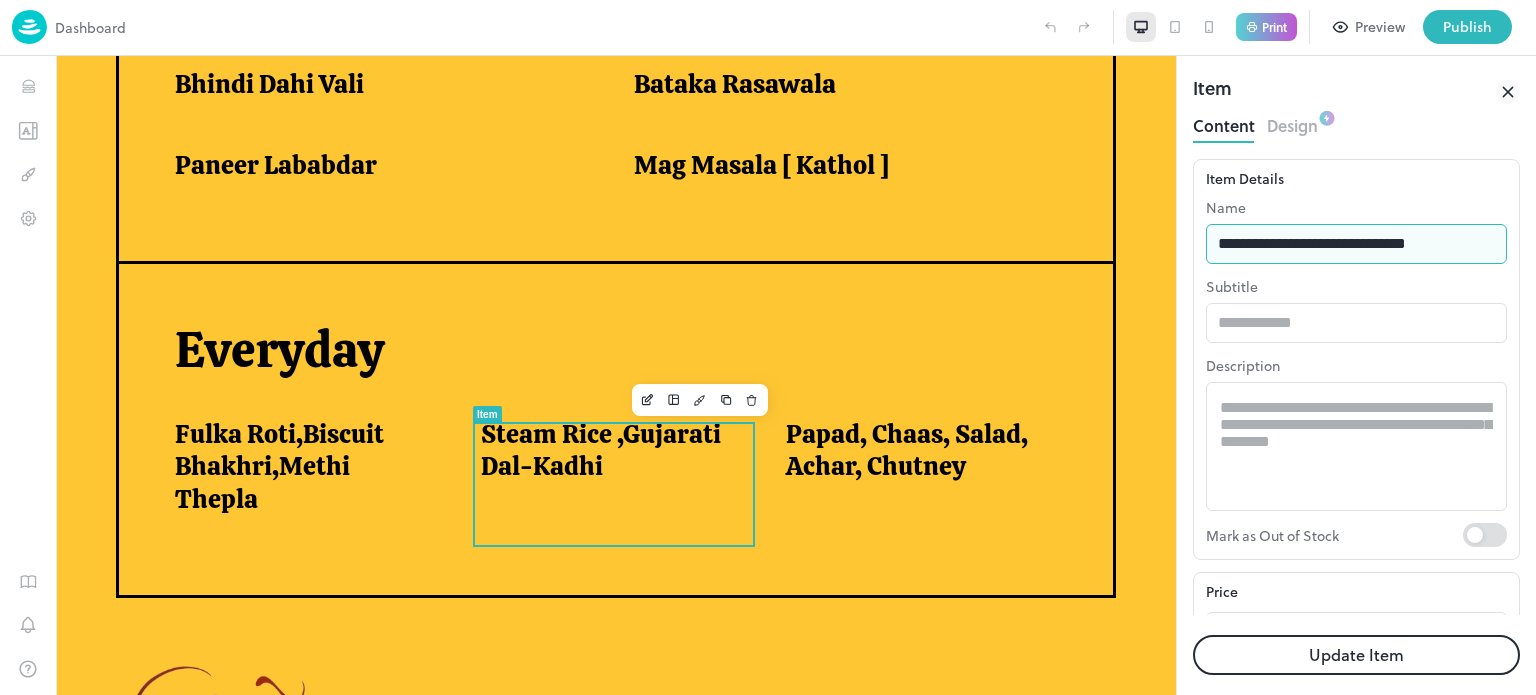 type on "**********" 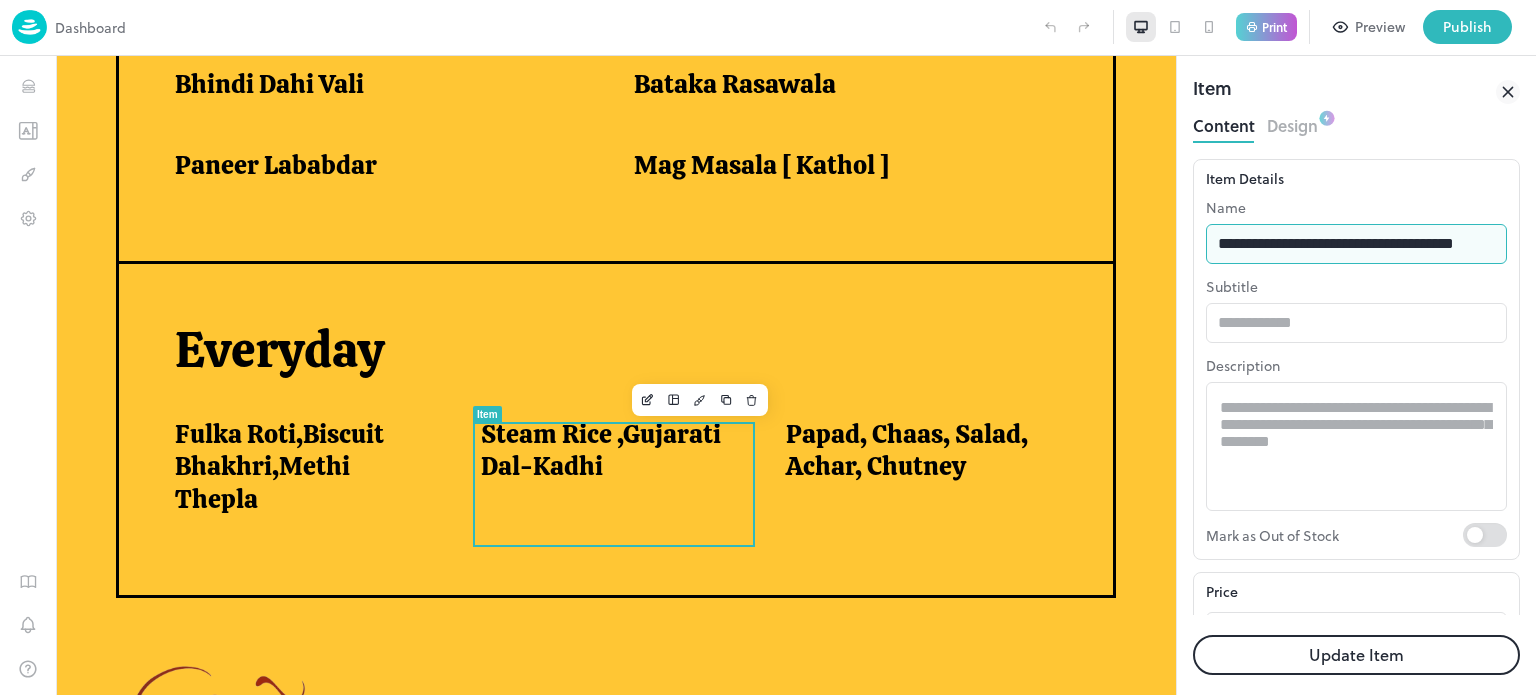 click on "Update Item" at bounding box center [1356, 655] 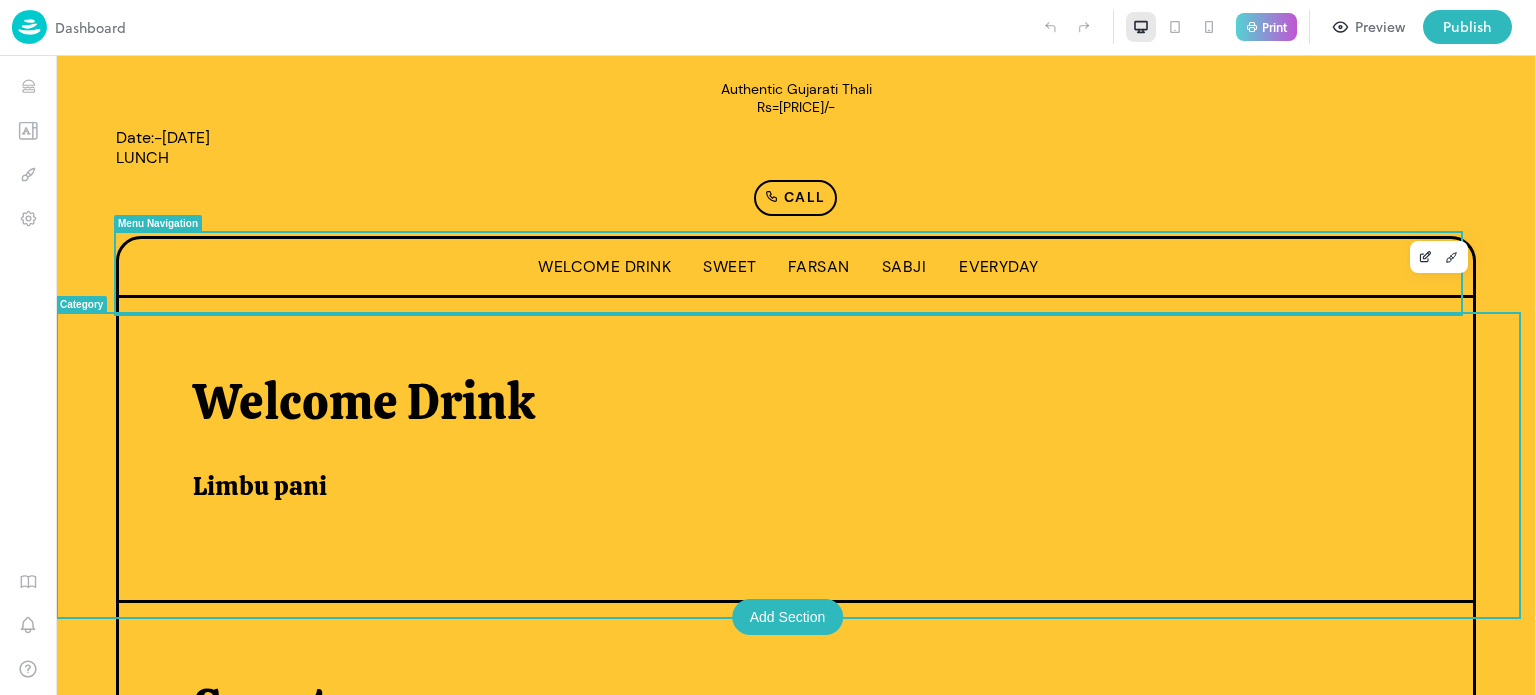 scroll, scrollTop: 292, scrollLeft: 0, axis: vertical 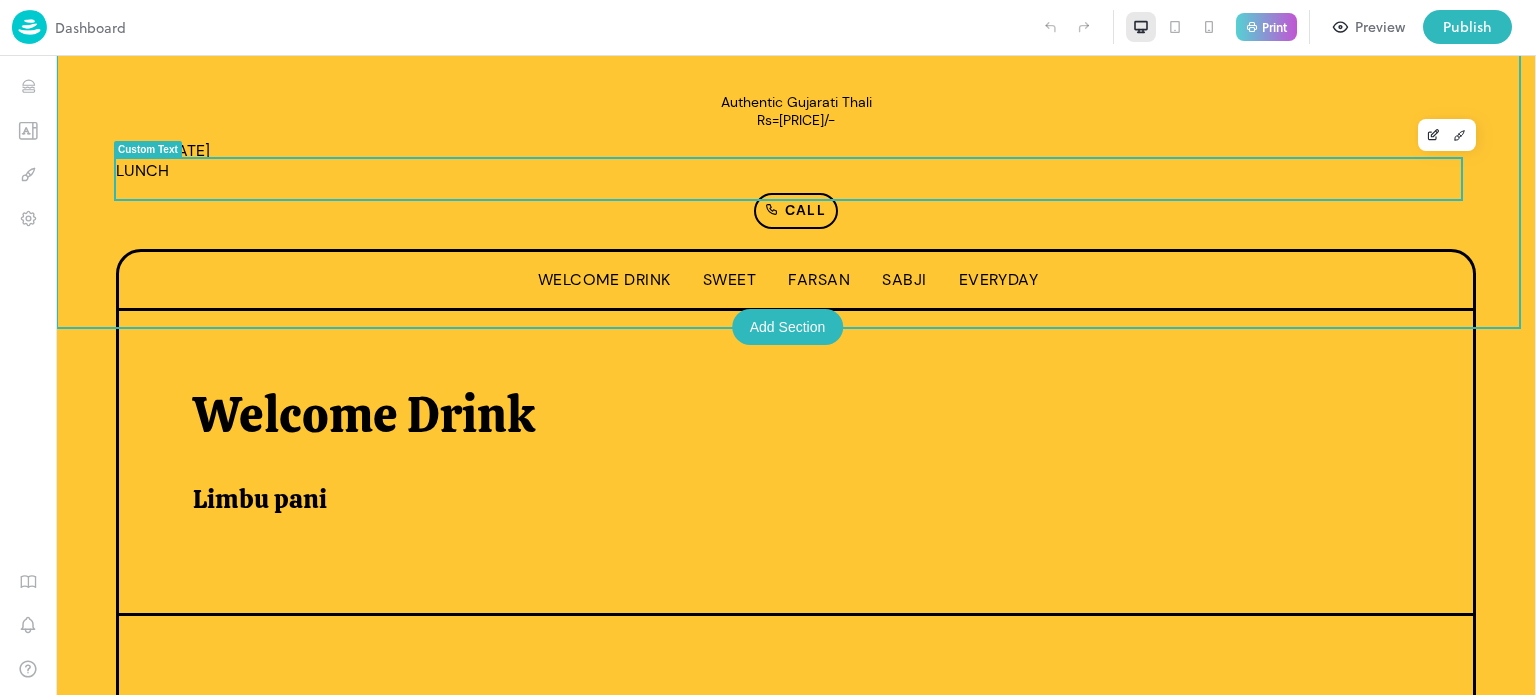 click on "Date:-[DATE]
LUNCH" at bounding box center [796, 161] 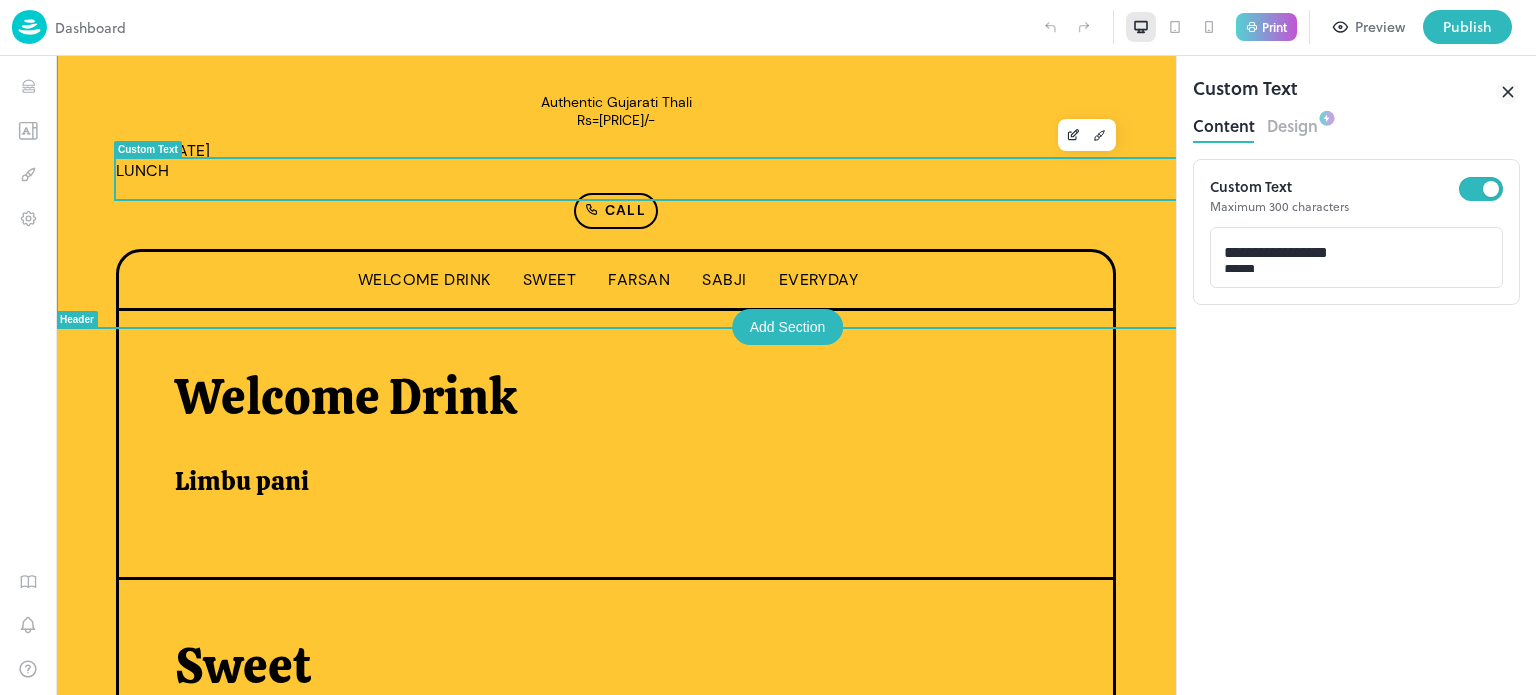 scroll, scrollTop: 0, scrollLeft: 0, axis: both 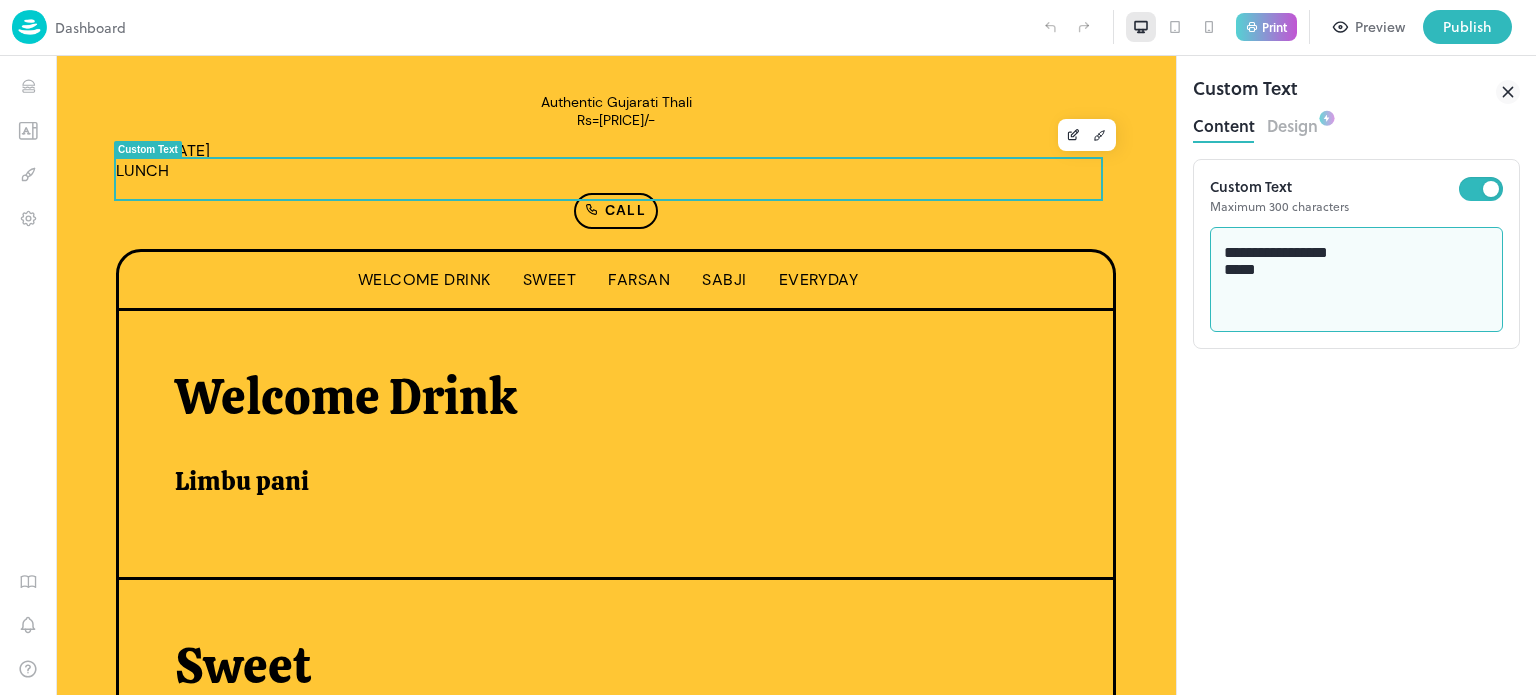 click on "**********" at bounding box center (1357, 280) 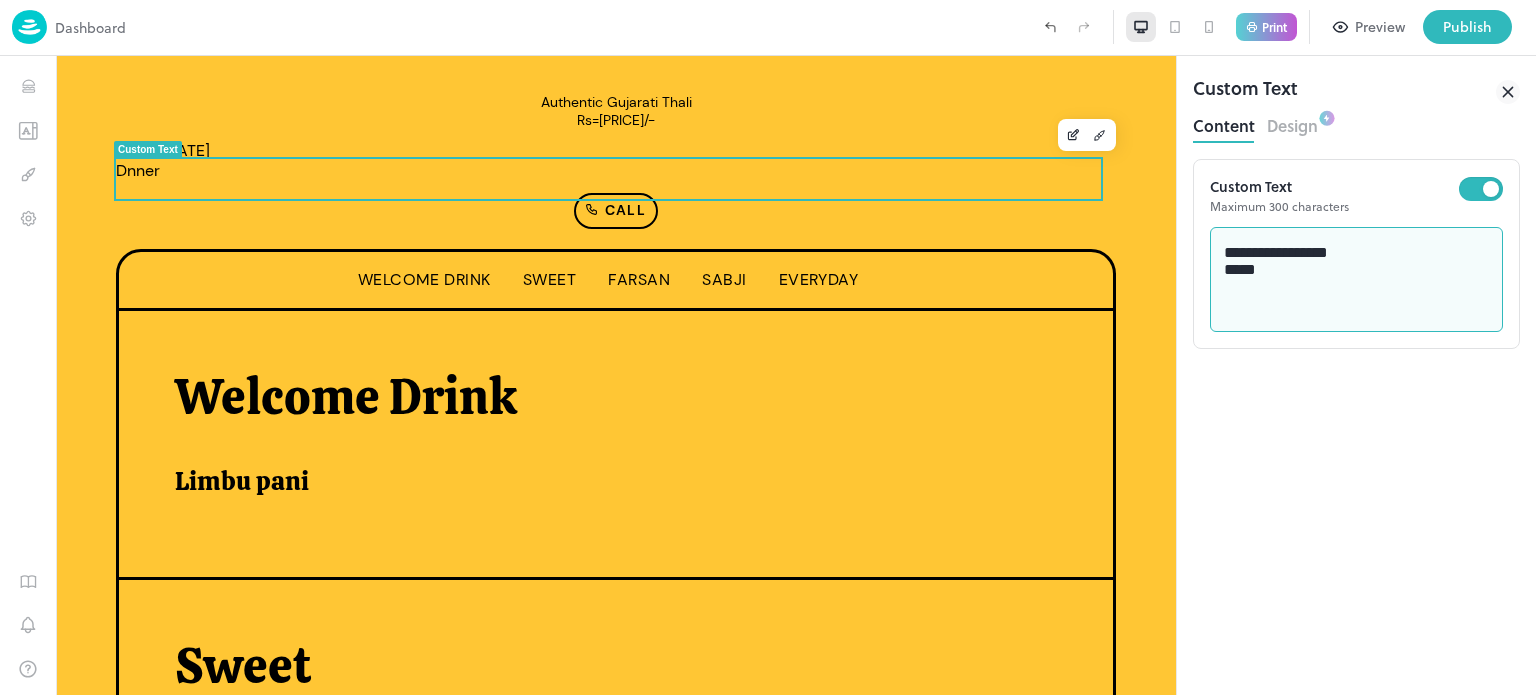 click on "**********" at bounding box center [1357, 280] 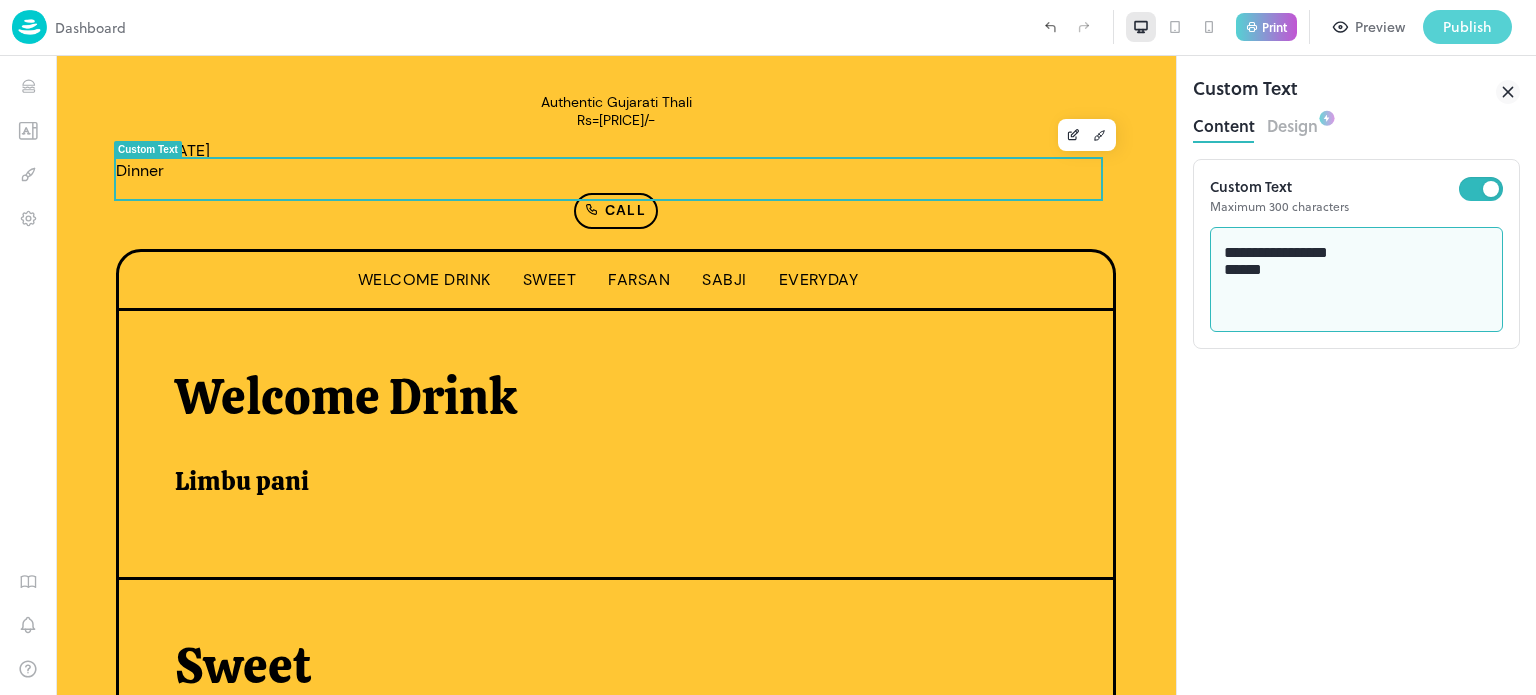 type on "**********" 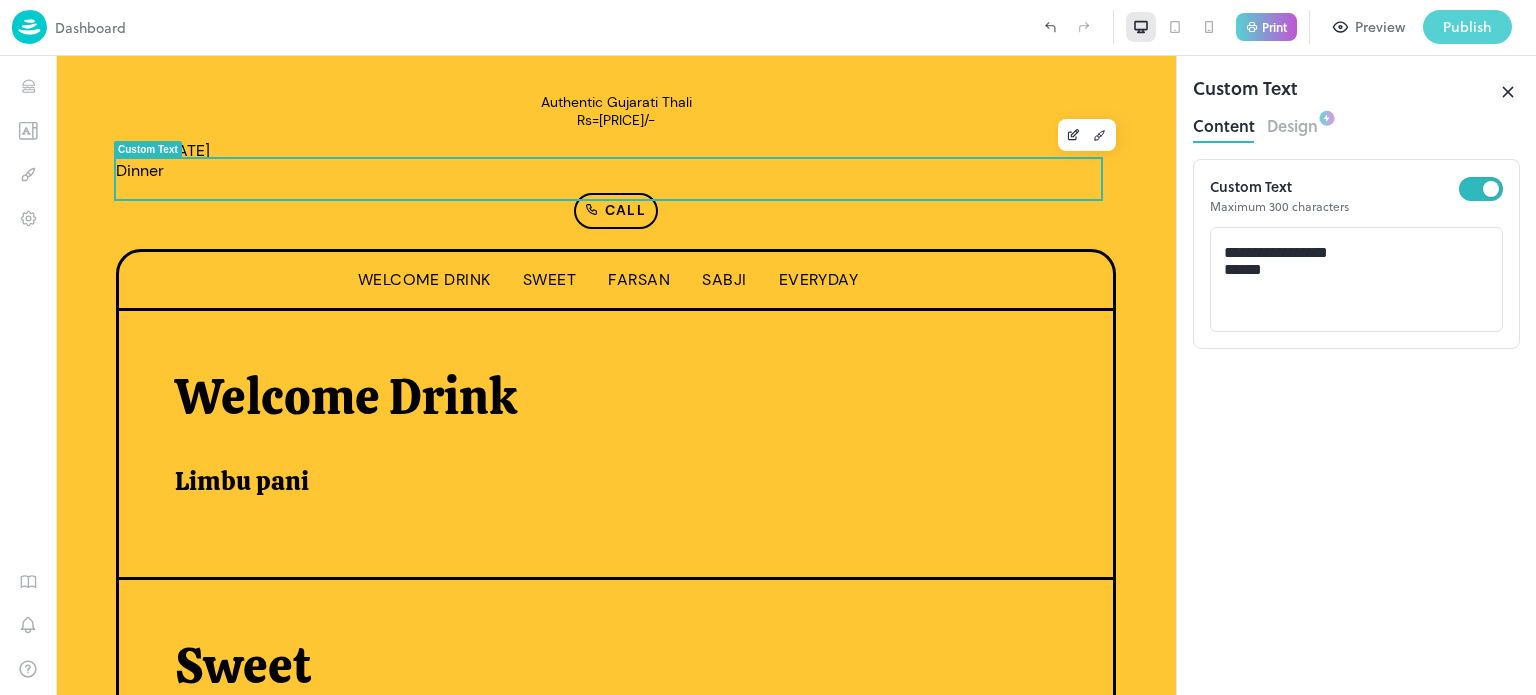 click on "Publish" at bounding box center (1467, 27) 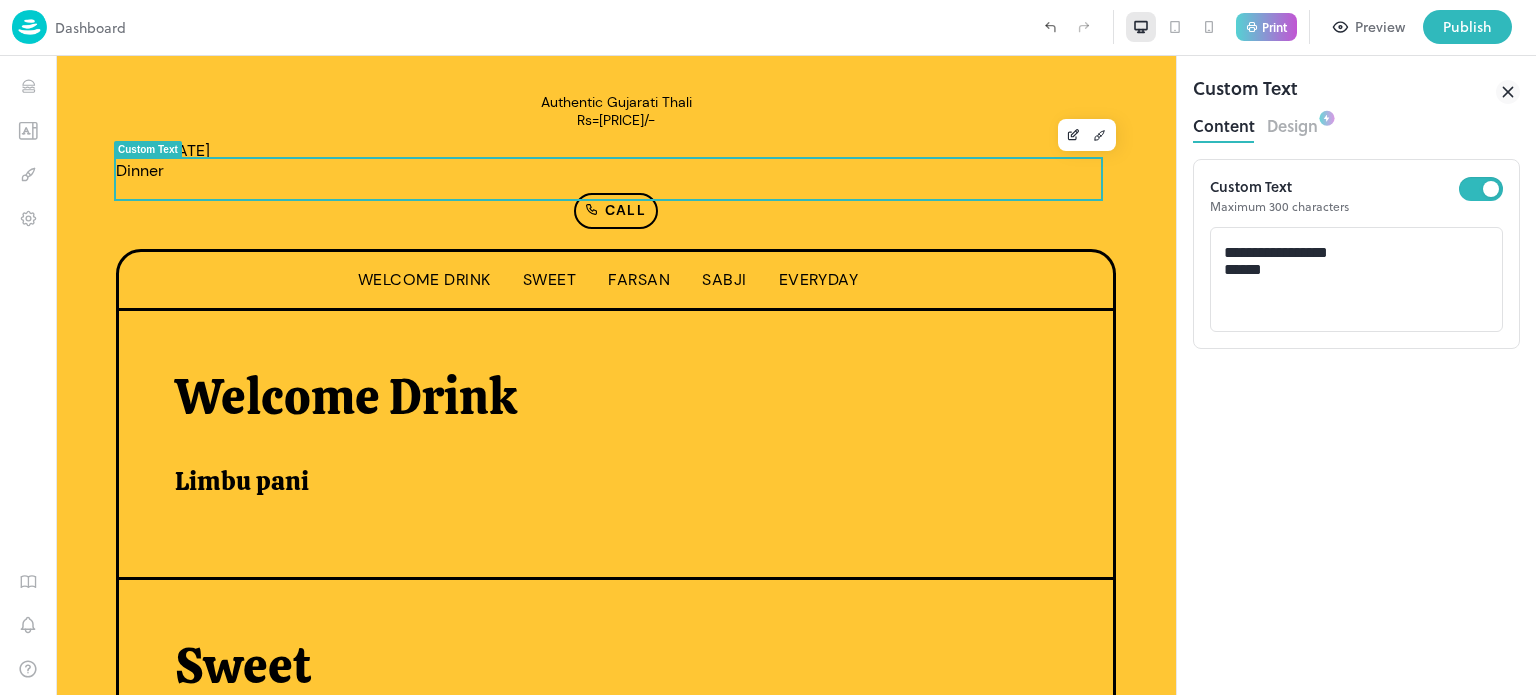 click on "Download" at bounding box center [981, 1282] 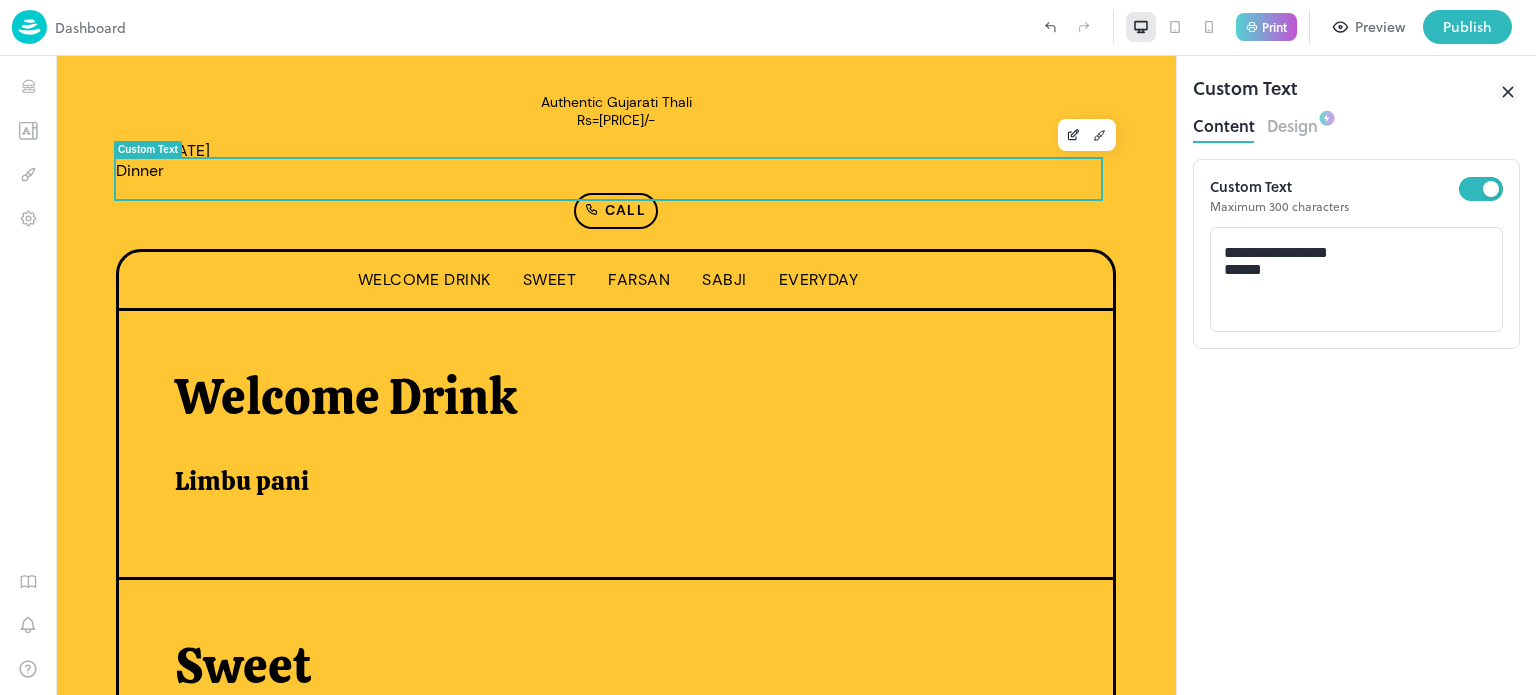 click at bounding box center (768, 695) 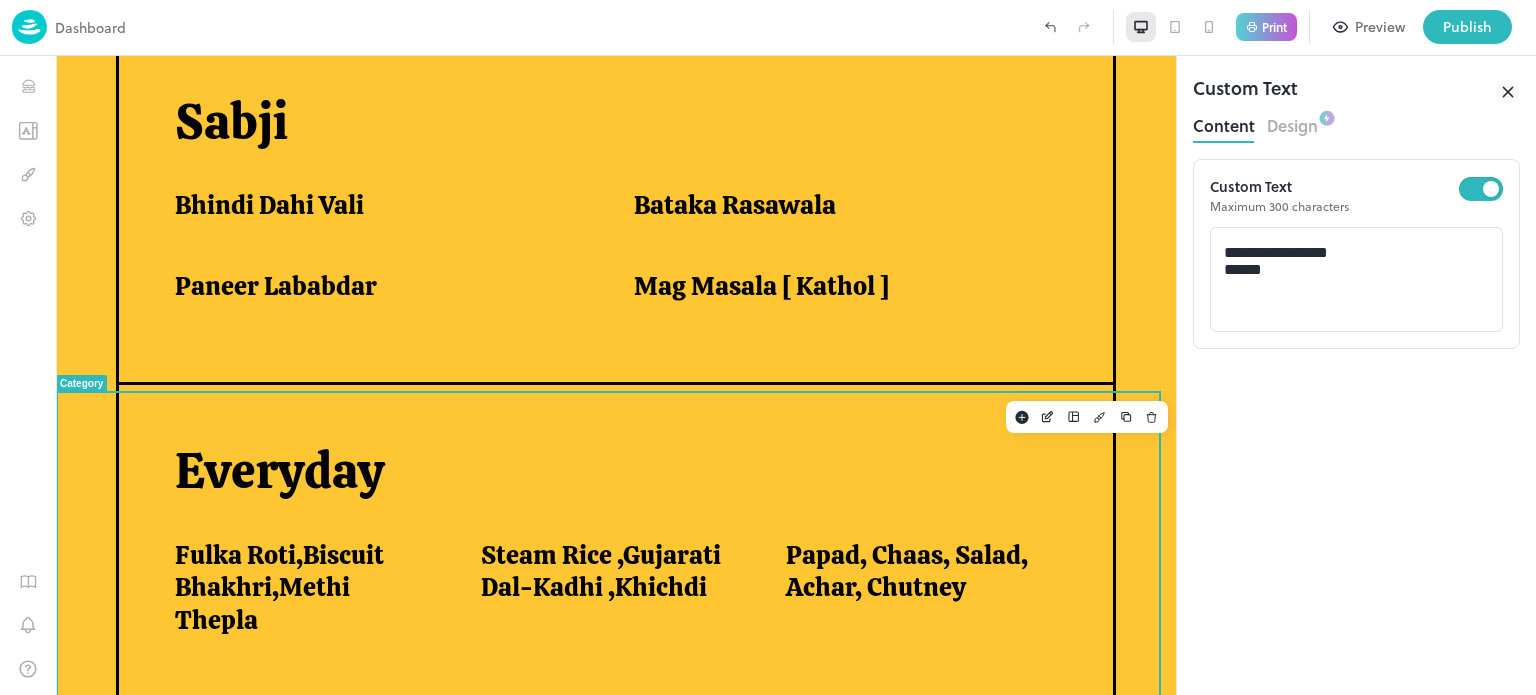 scroll, scrollTop: 1482, scrollLeft: 0, axis: vertical 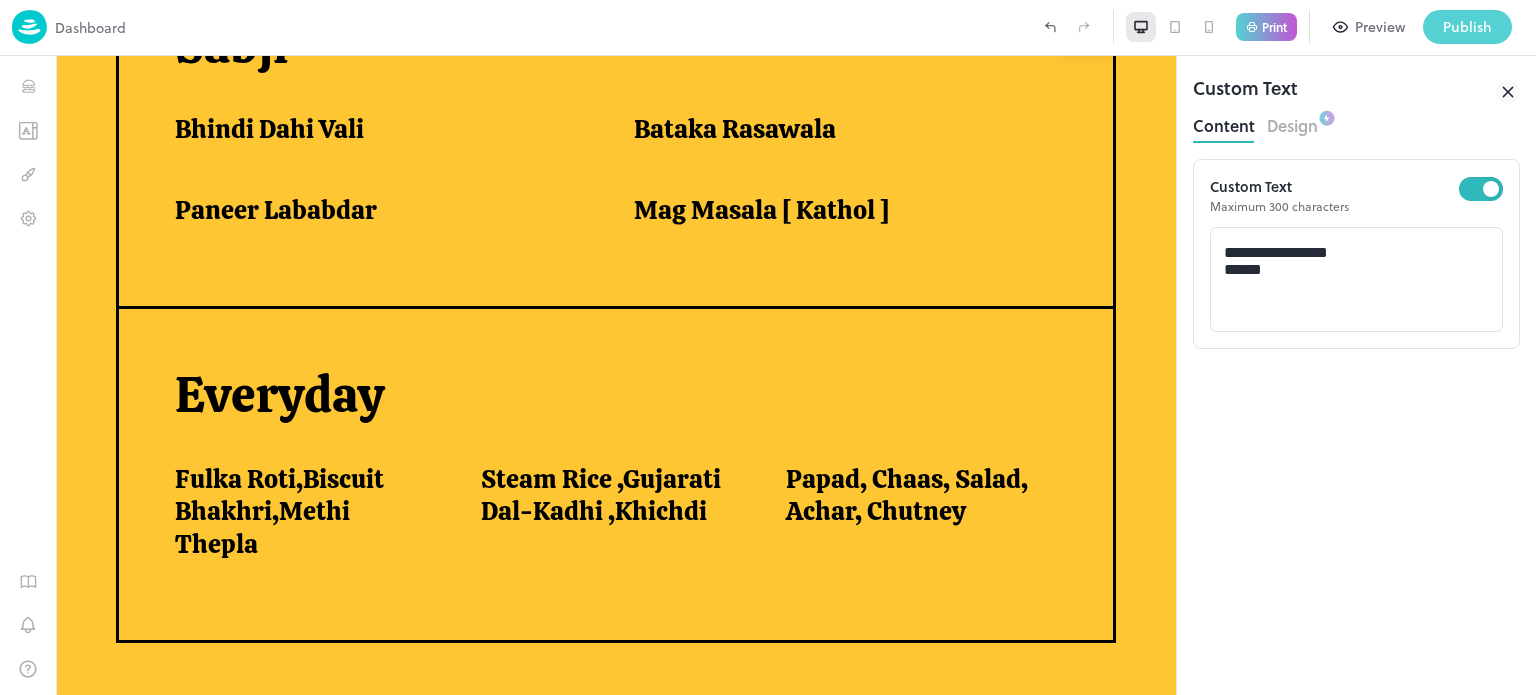 click on "Publish" at bounding box center [1467, 27] 